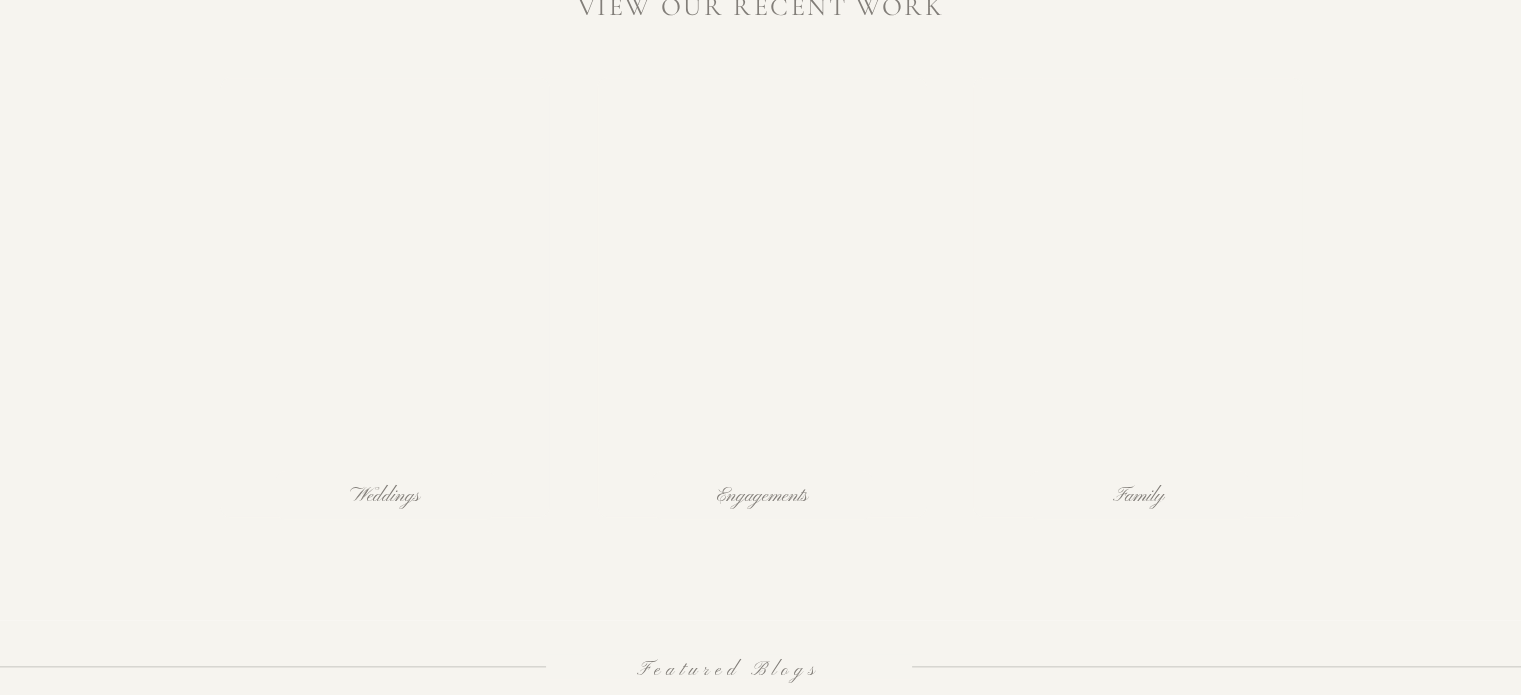 scroll, scrollTop: 2091, scrollLeft: 0, axis: vertical 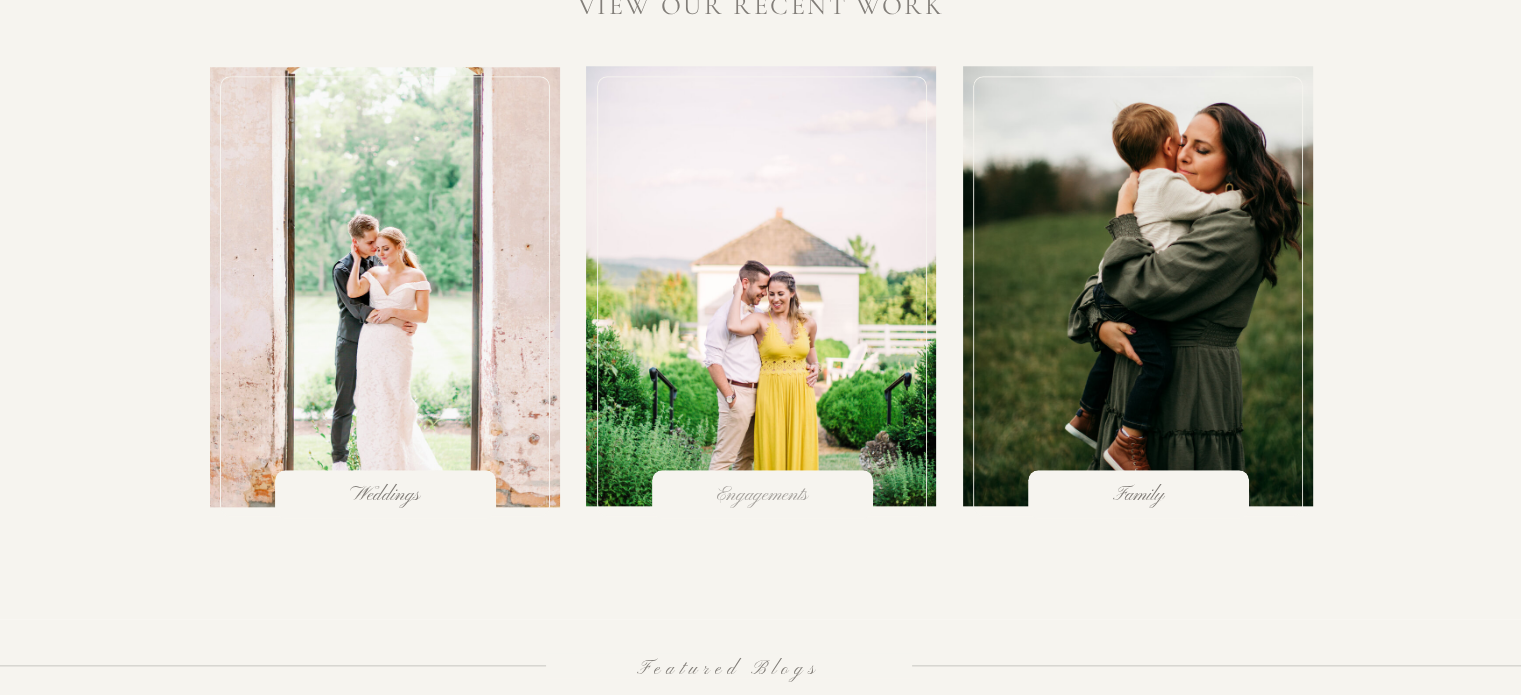 click on "Engagements" at bounding box center [762, 495] 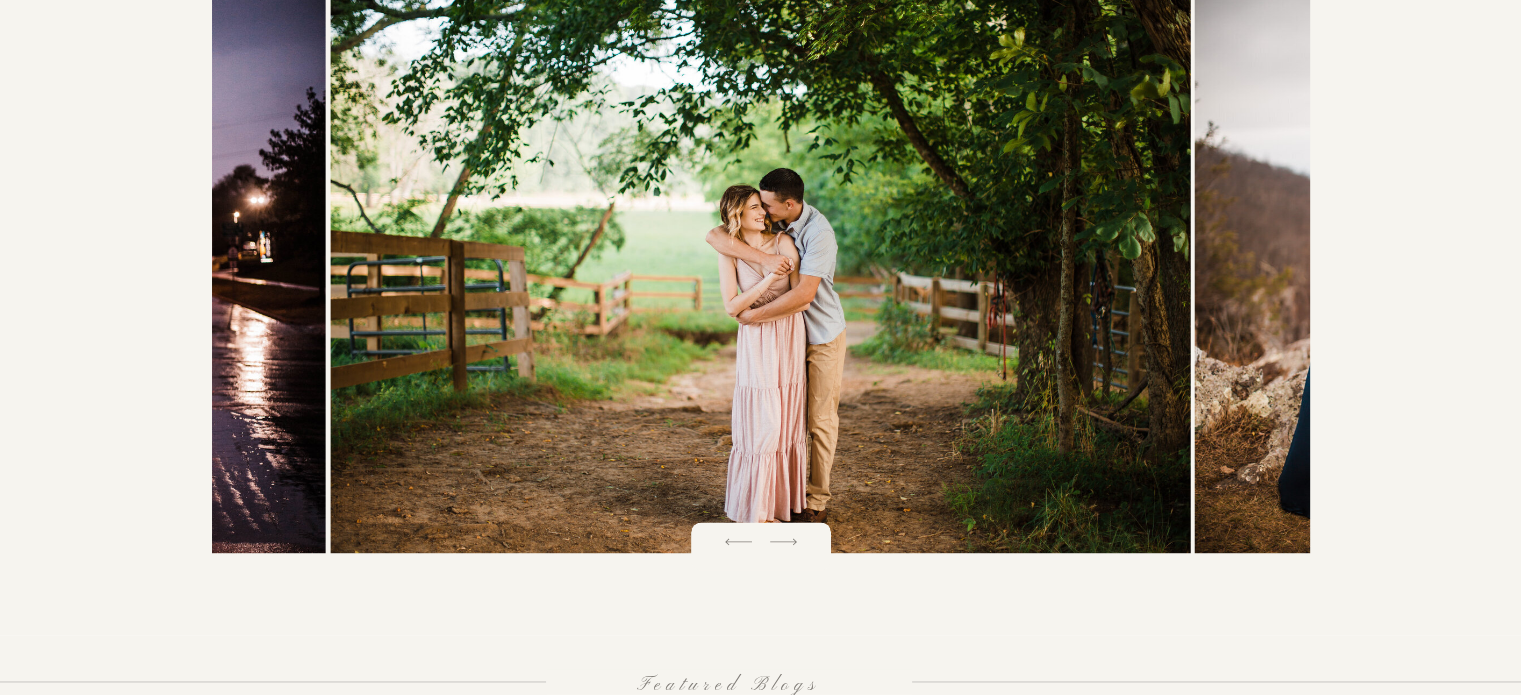 scroll, scrollTop: 2838, scrollLeft: 0, axis: vertical 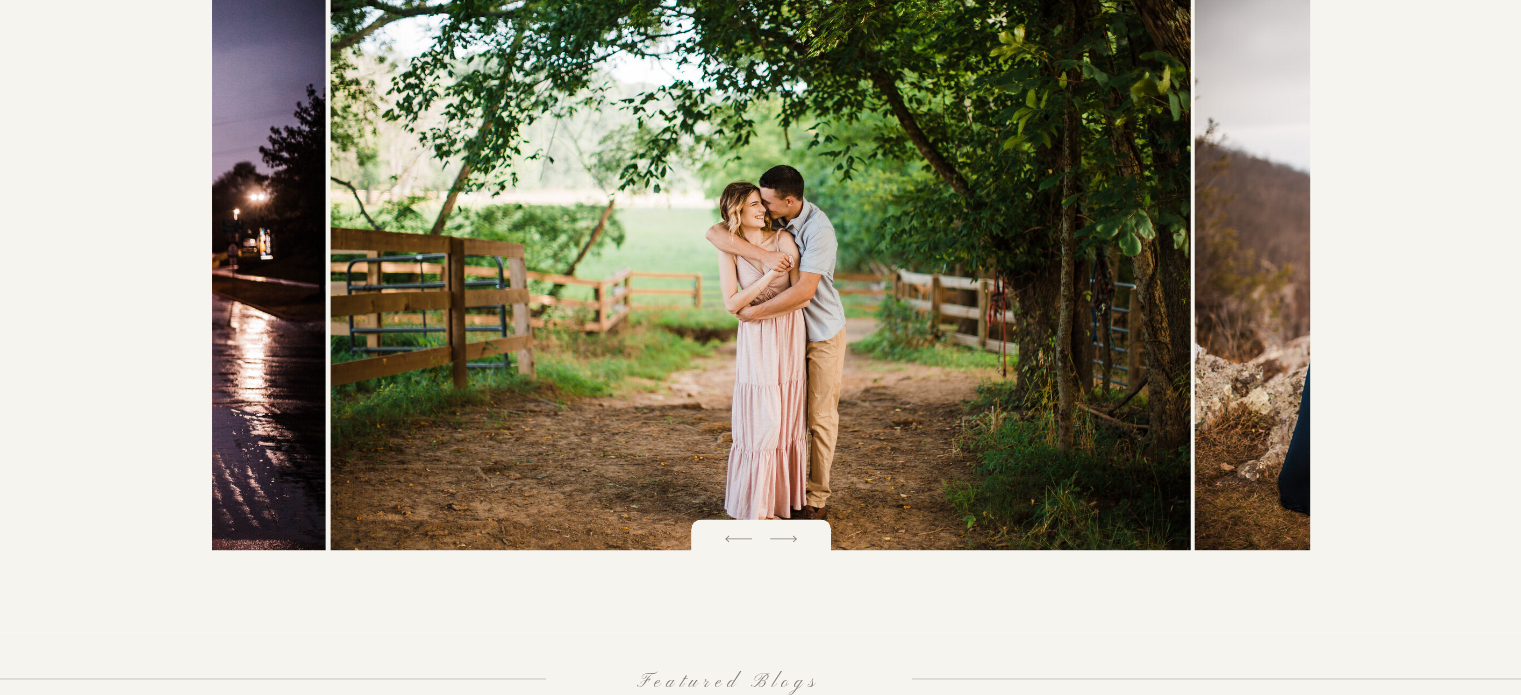 click at bounding box center [783, 538] 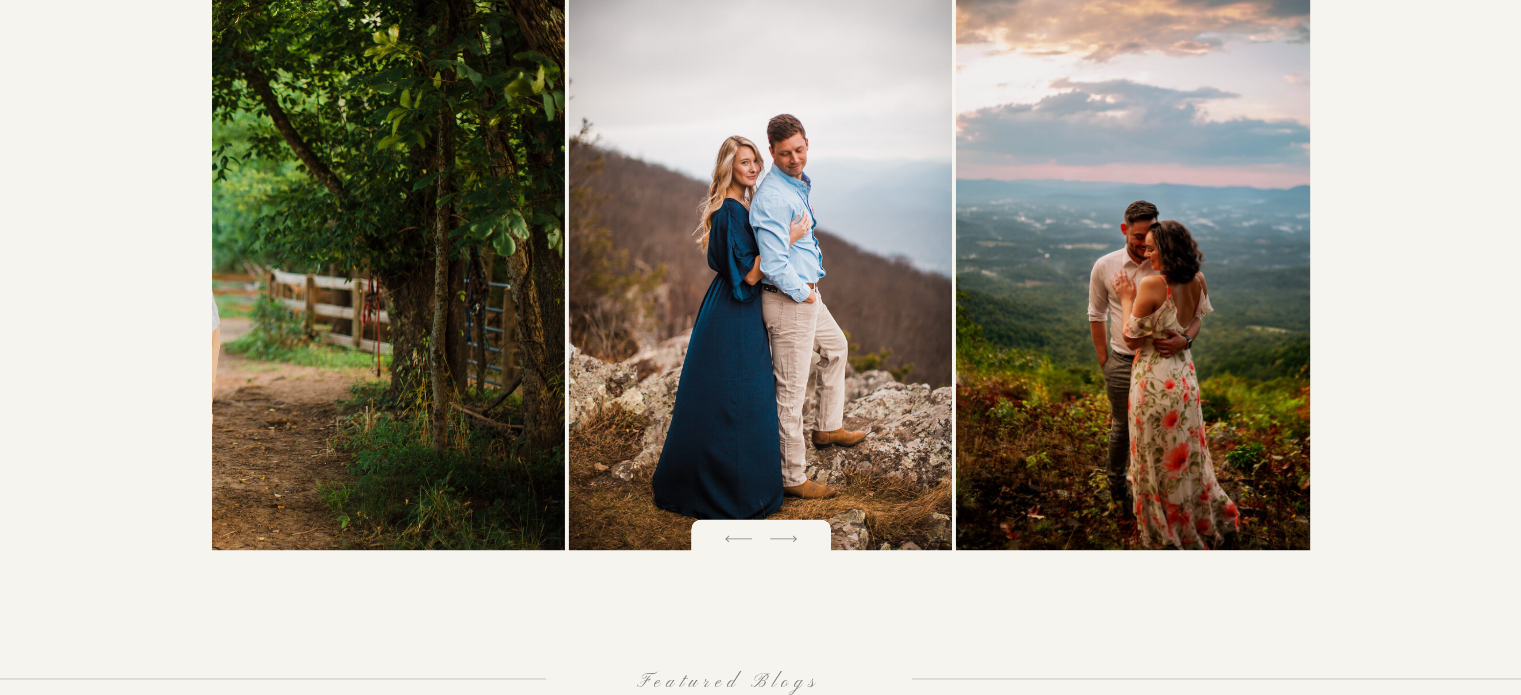 drag, startPoint x: 1044, startPoint y: 356, endPoint x: 819, endPoint y: 610, distance: 339.32434 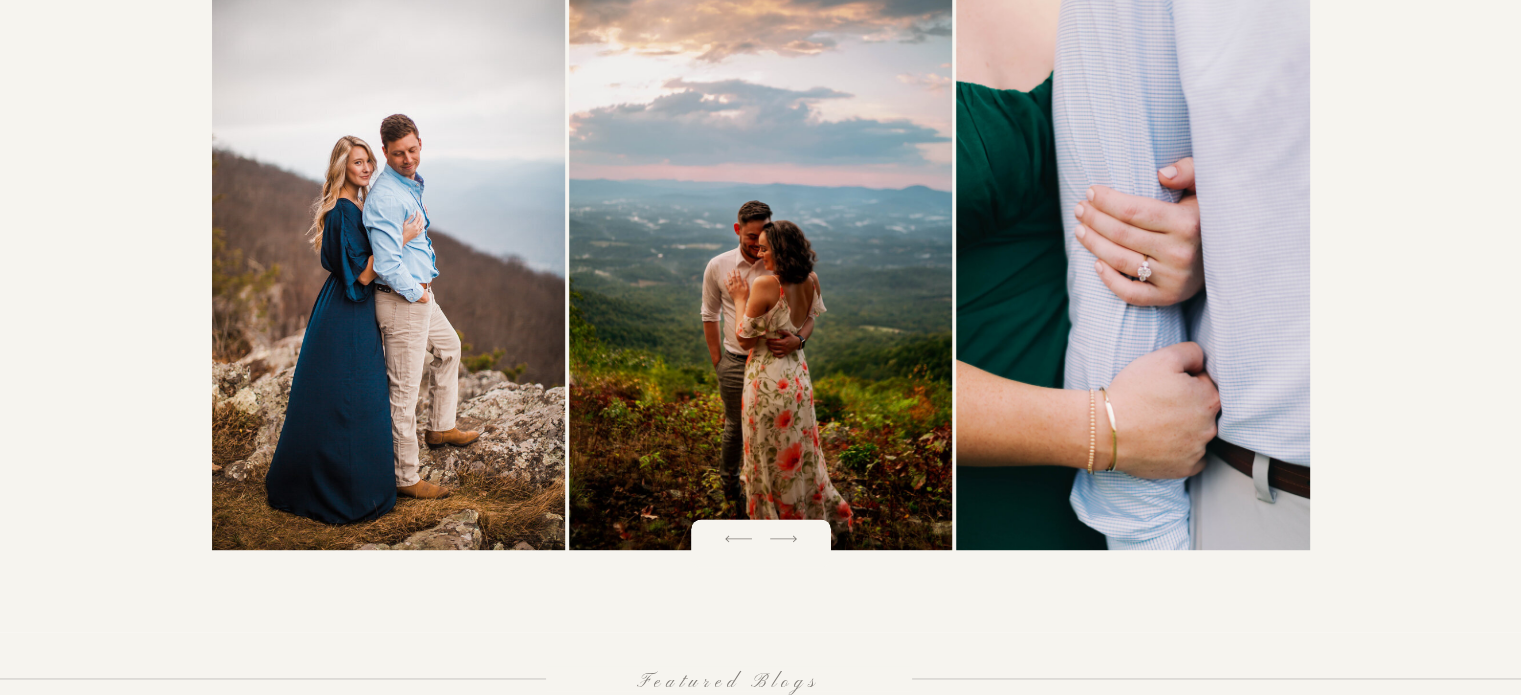 click at bounding box center (783, 538) 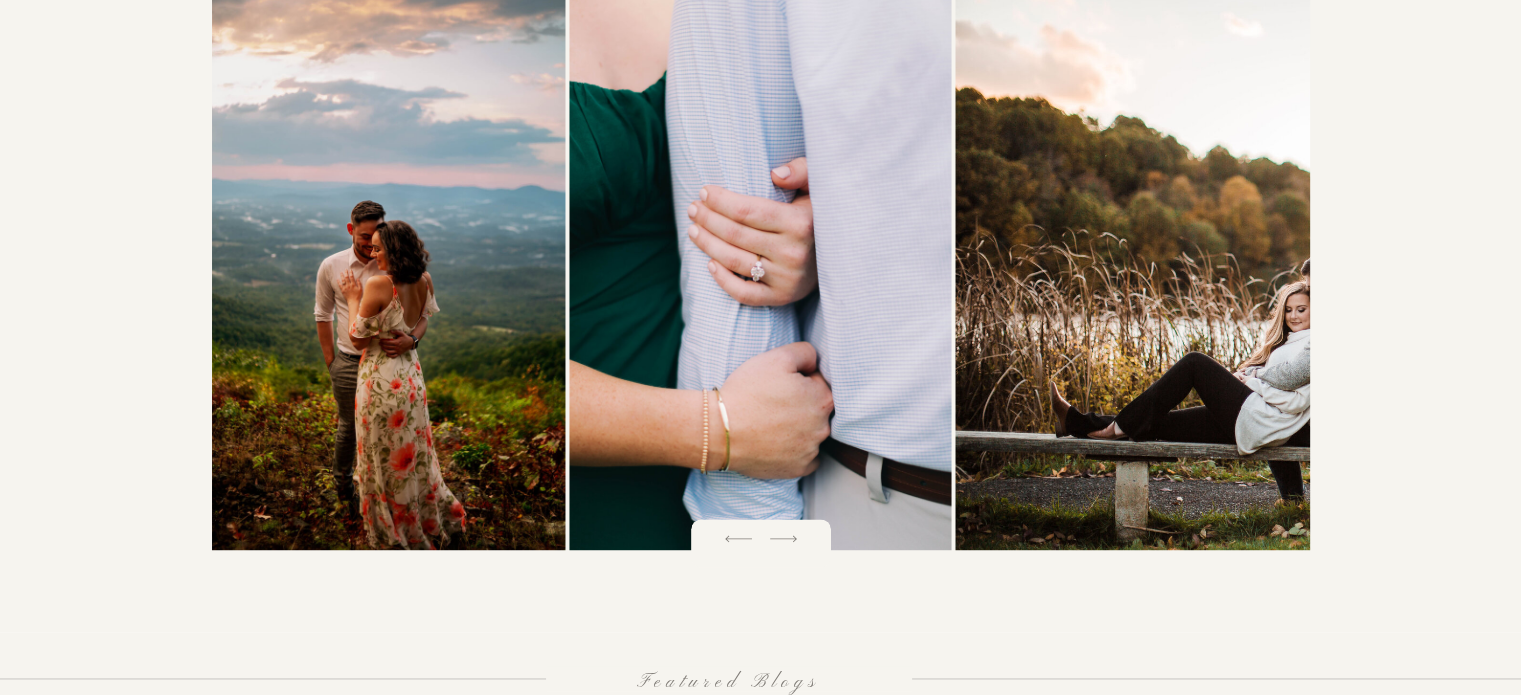 click at bounding box center (783, 538) 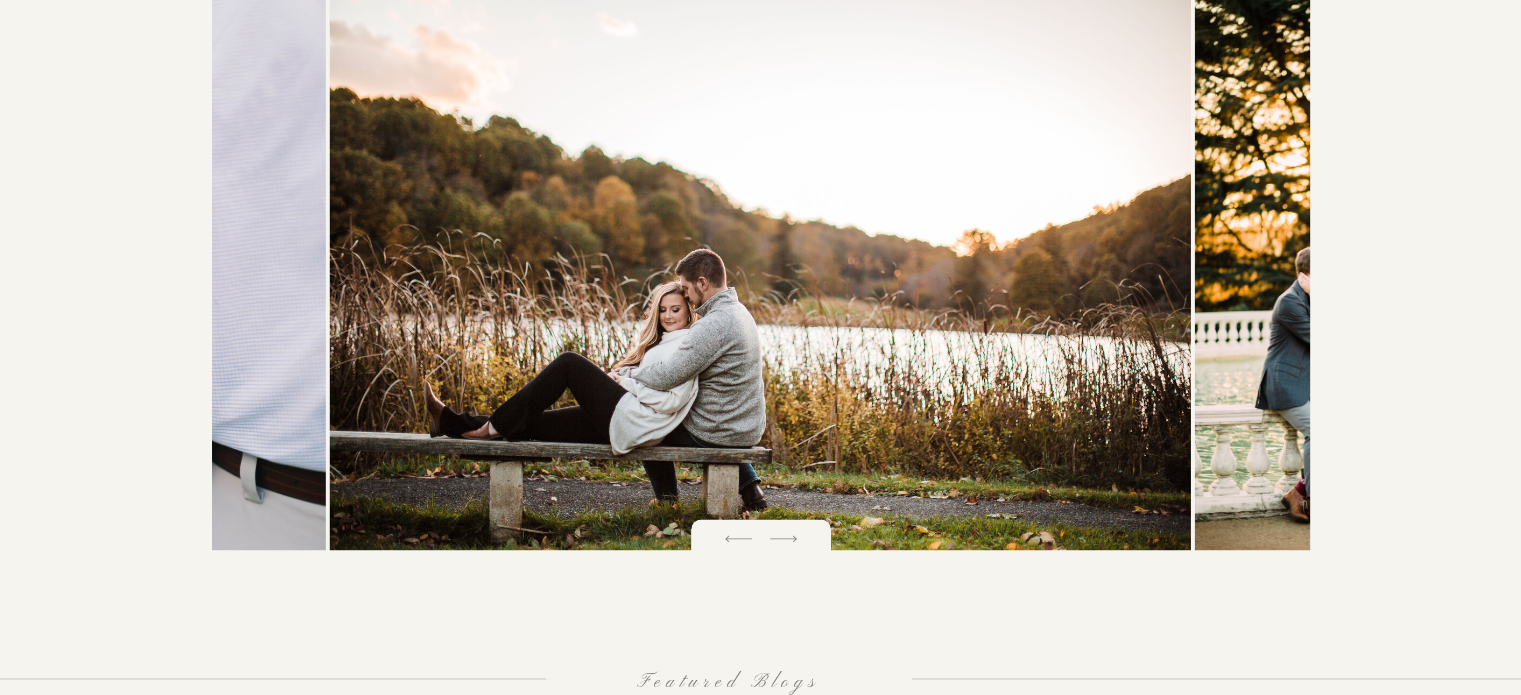 click at bounding box center [783, 538] 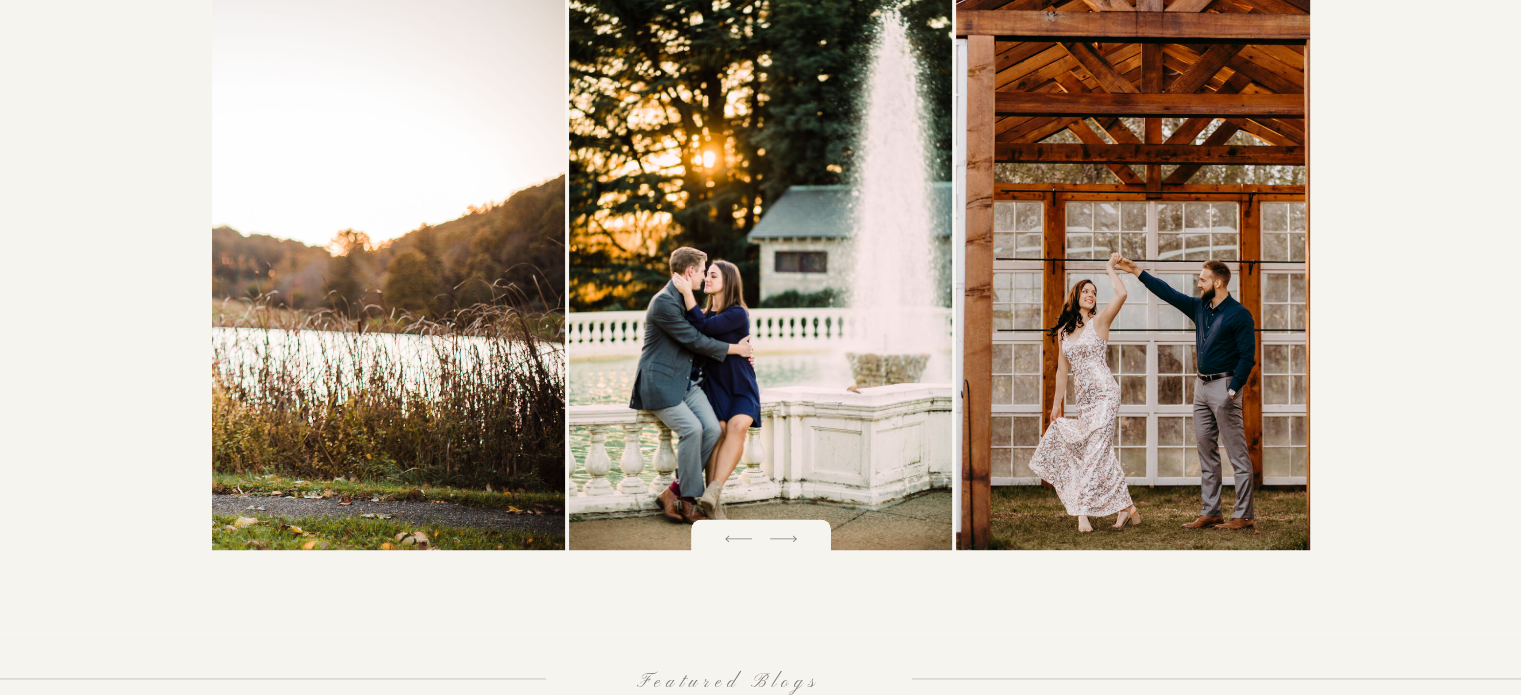 click at bounding box center [783, 538] 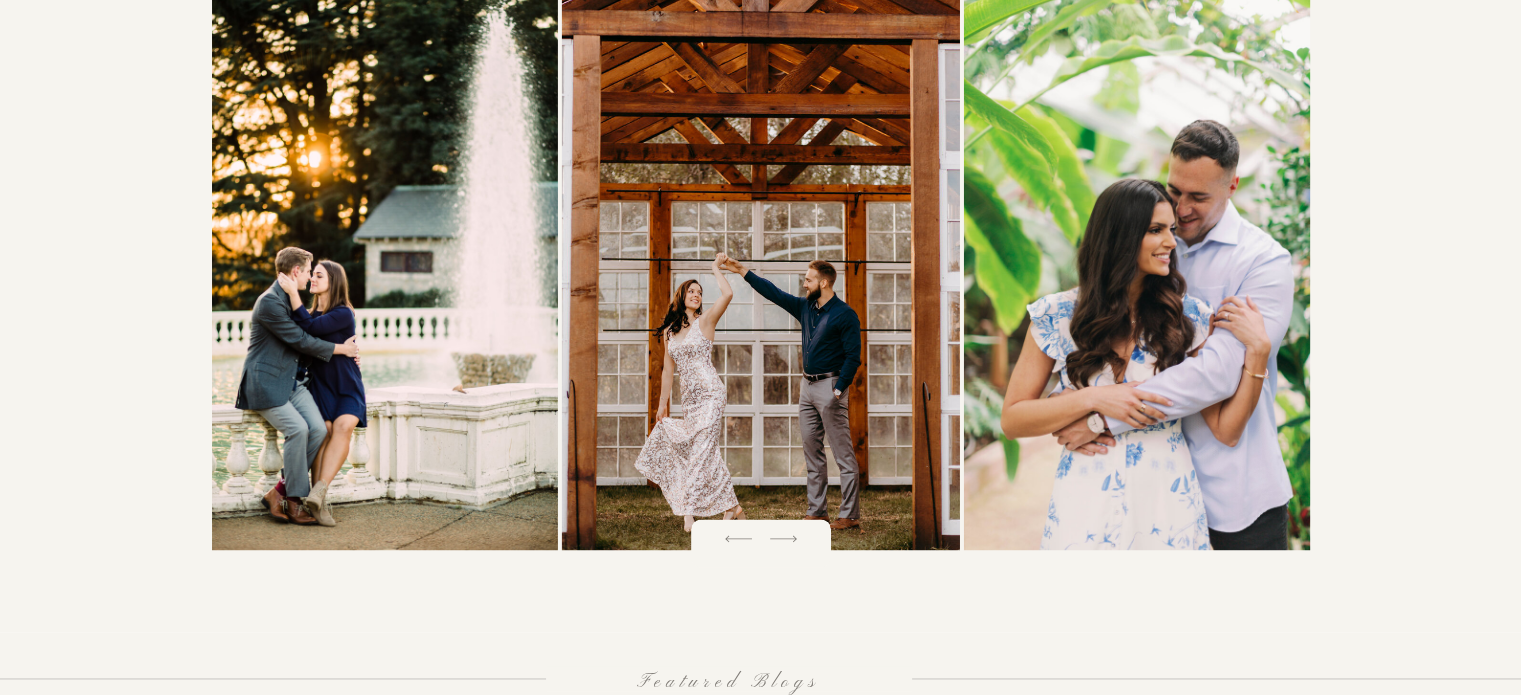 click at bounding box center [783, 538] 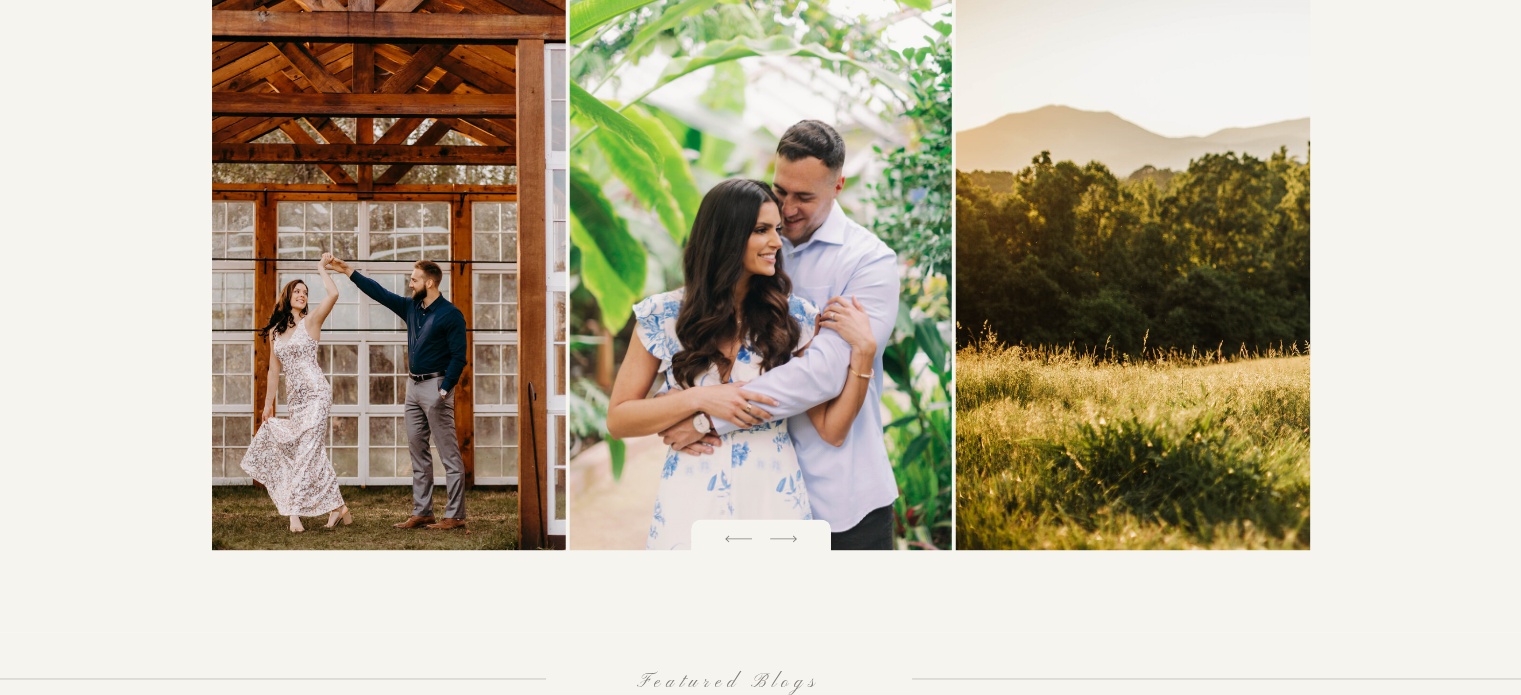 click at bounding box center [783, 538] 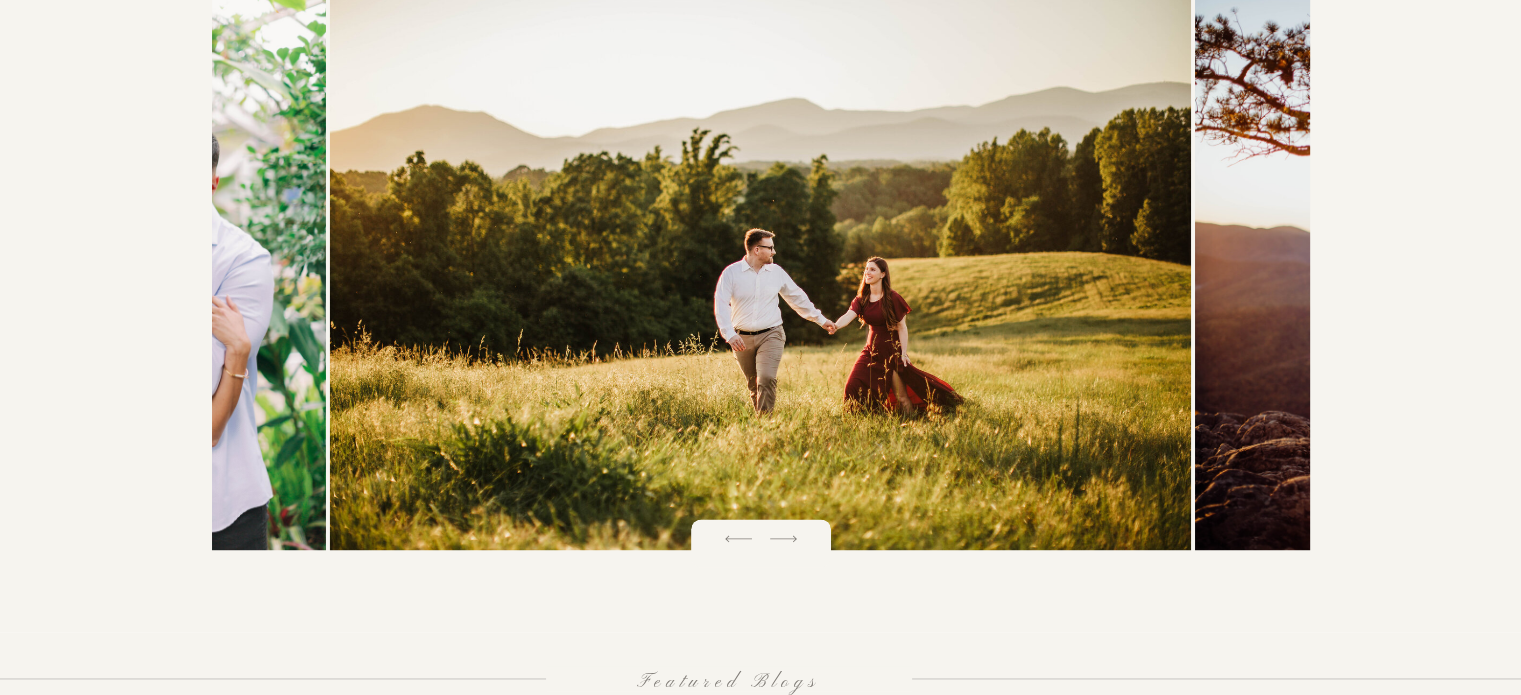 click at bounding box center [783, 538] 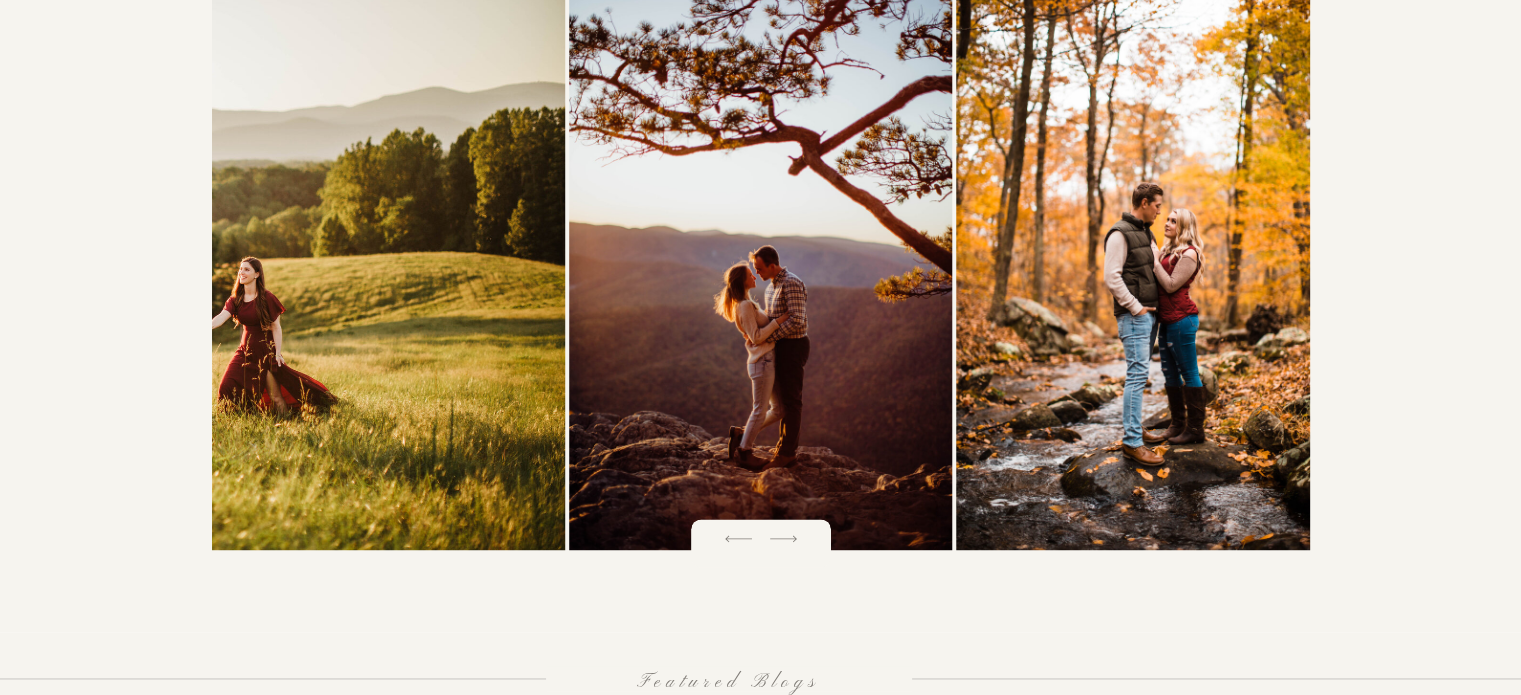 click at bounding box center [783, 538] 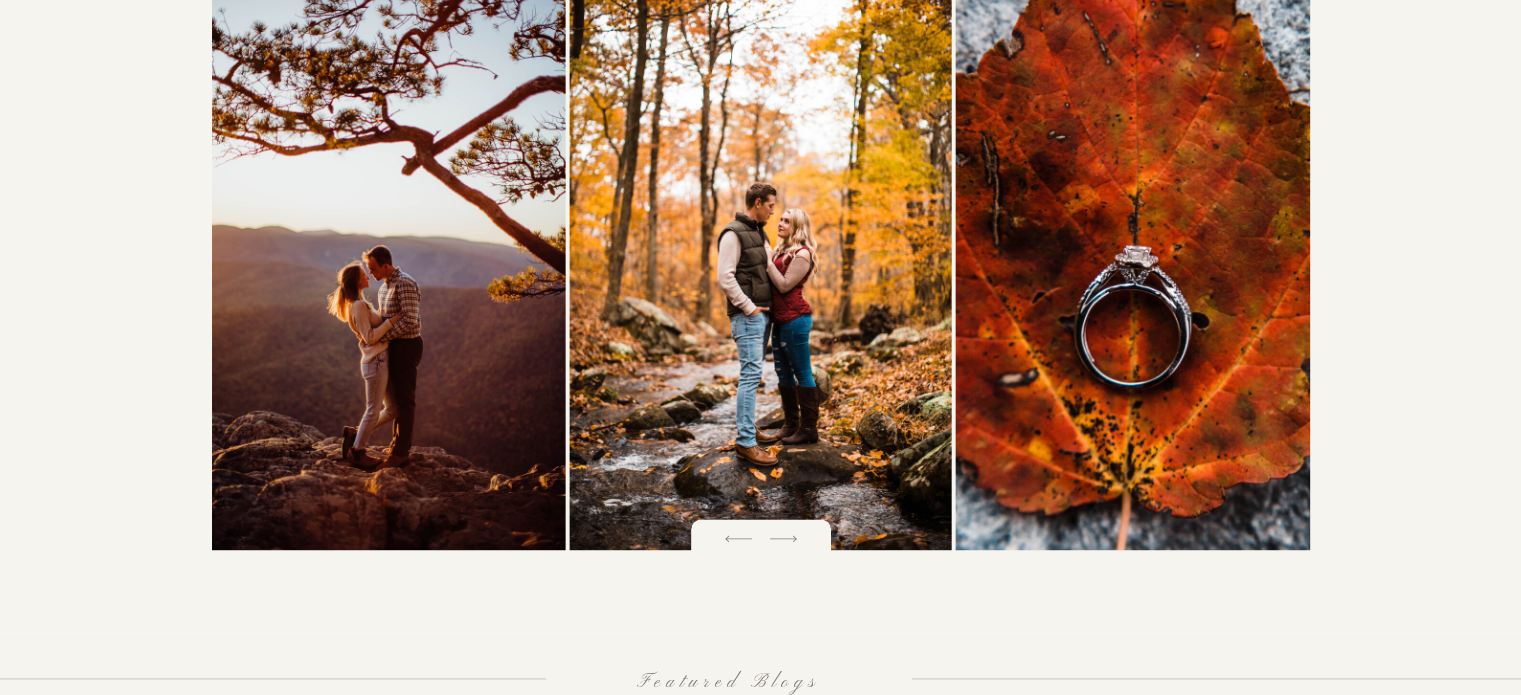 click at bounding box center (783, 538) 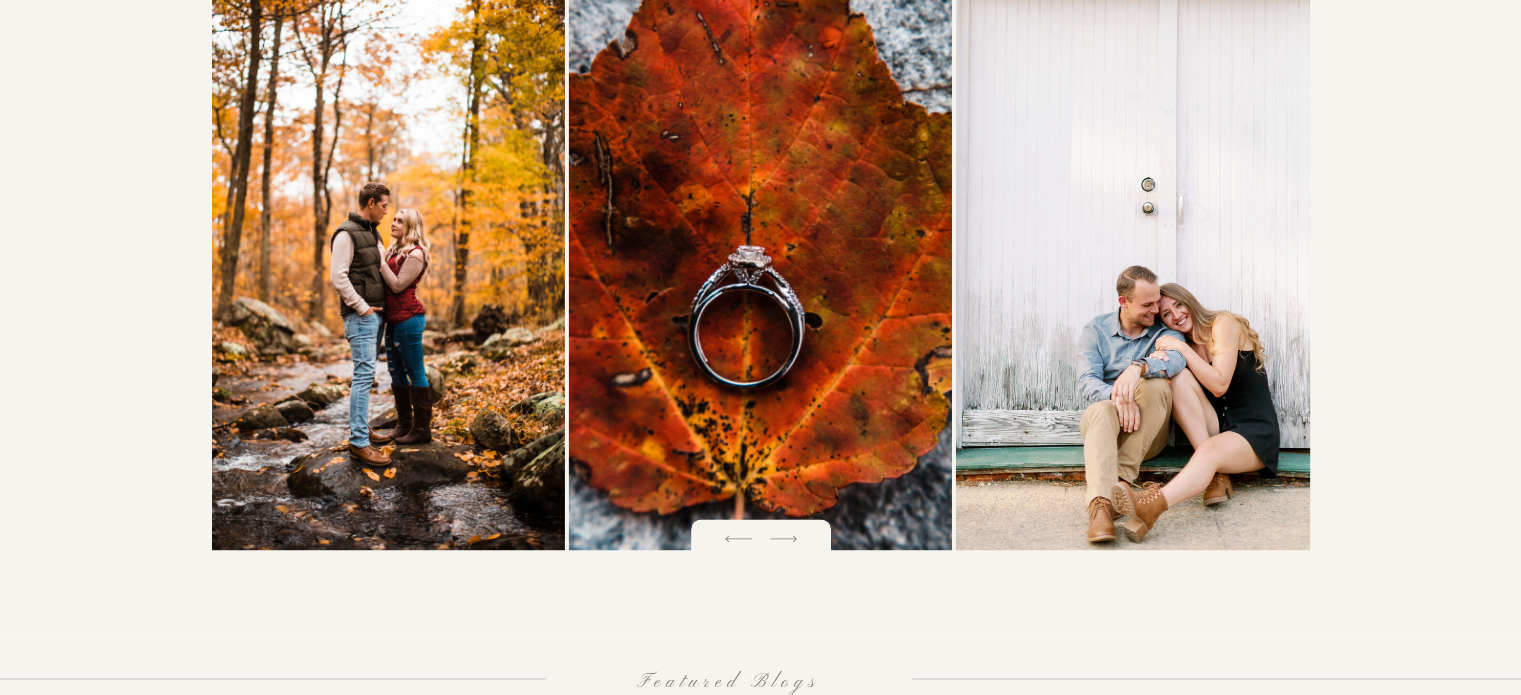 click at bounding box center (783, 538) 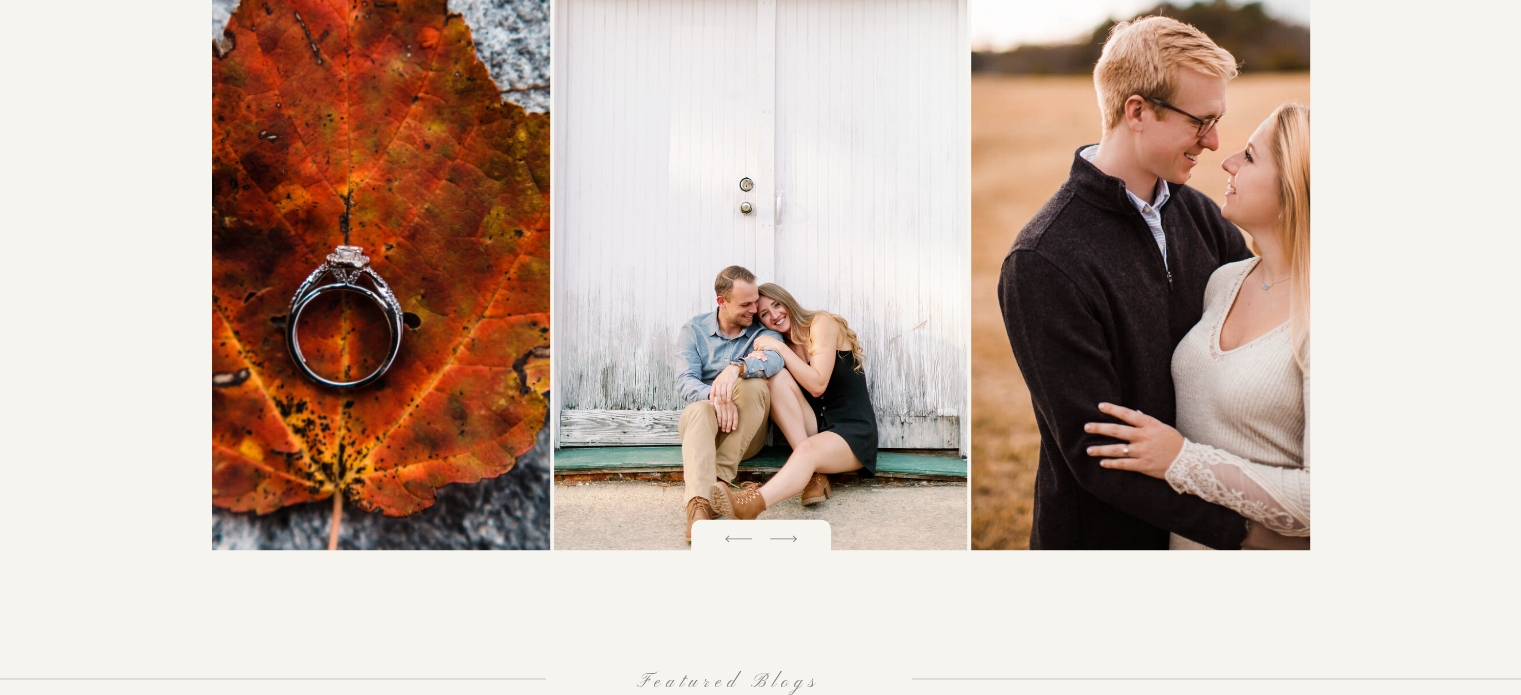click at bounding box center [783, 538] 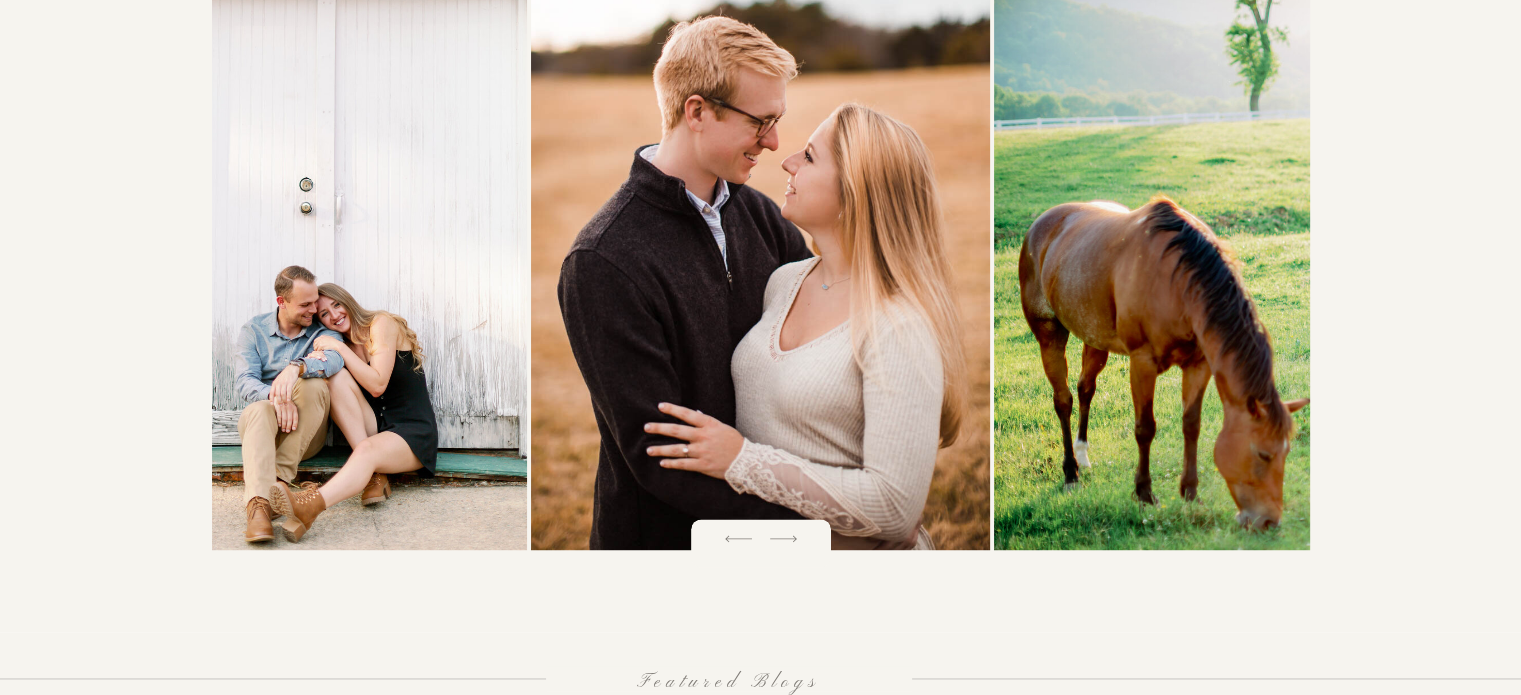 click at bounding box center [783, 538] 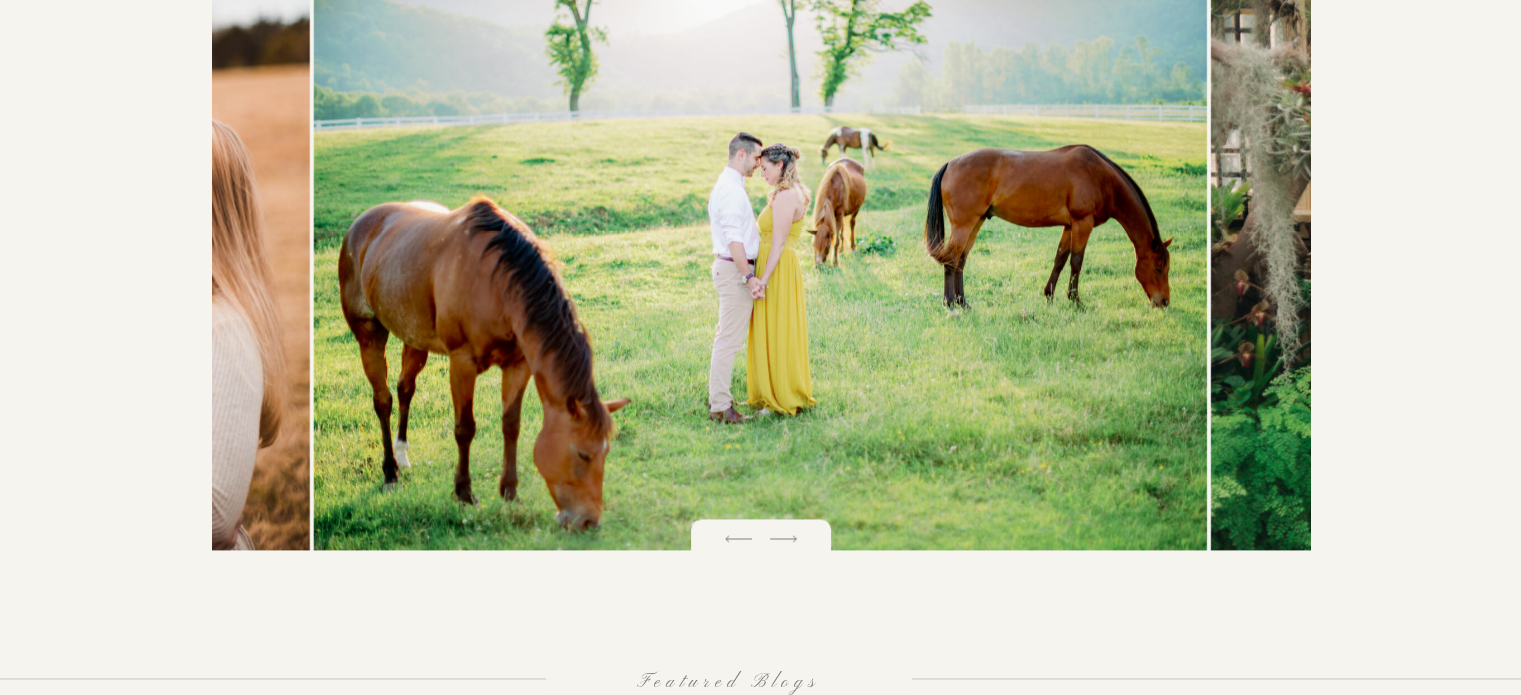 click at bounding box center (783, 538) 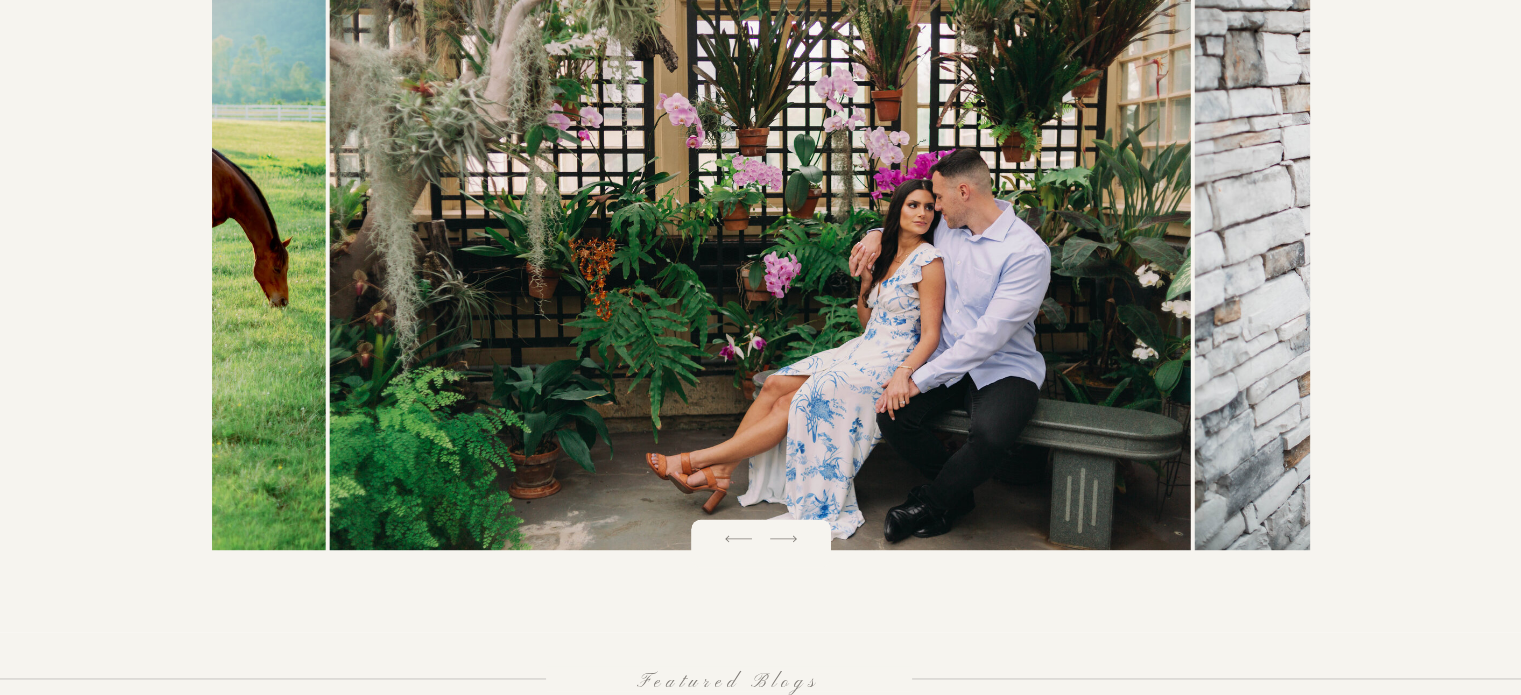 click at bounding box center (783, 538) 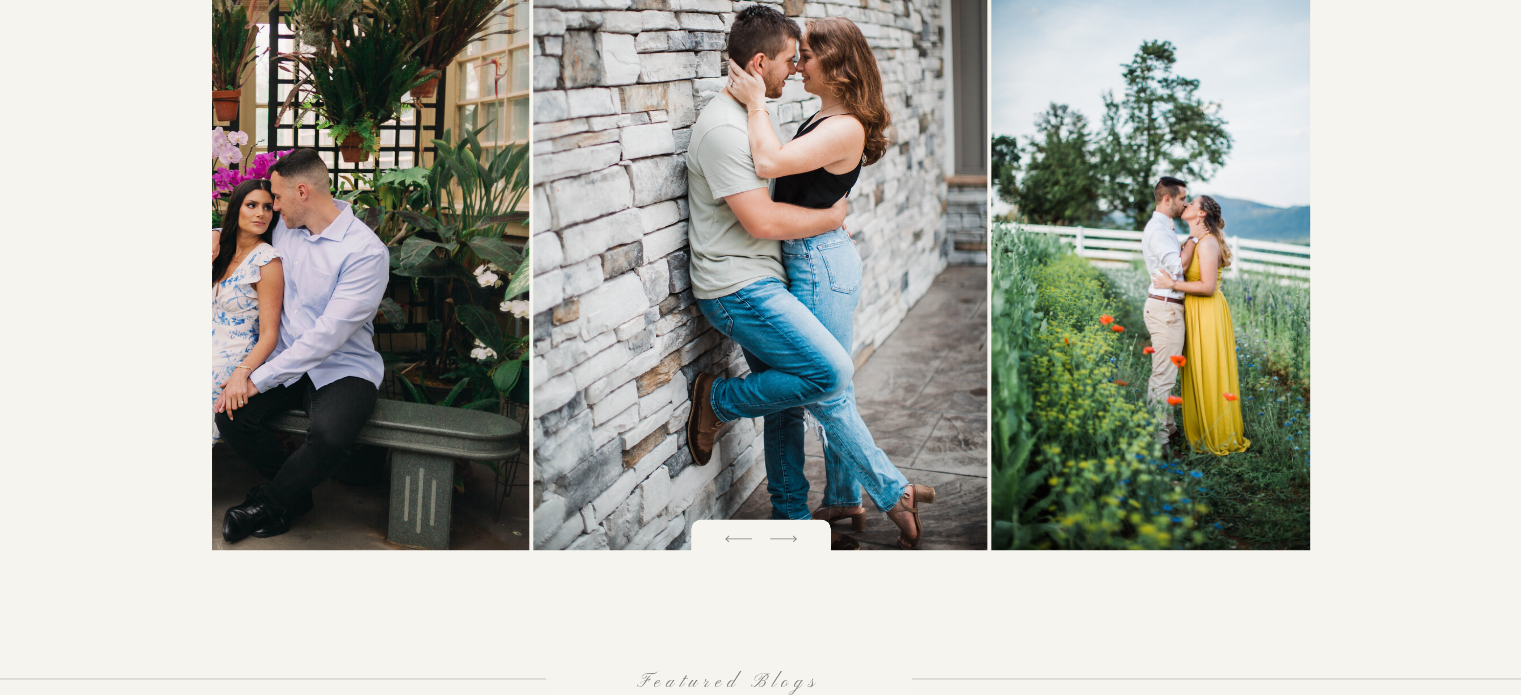 click at bounding box center [783, 538] 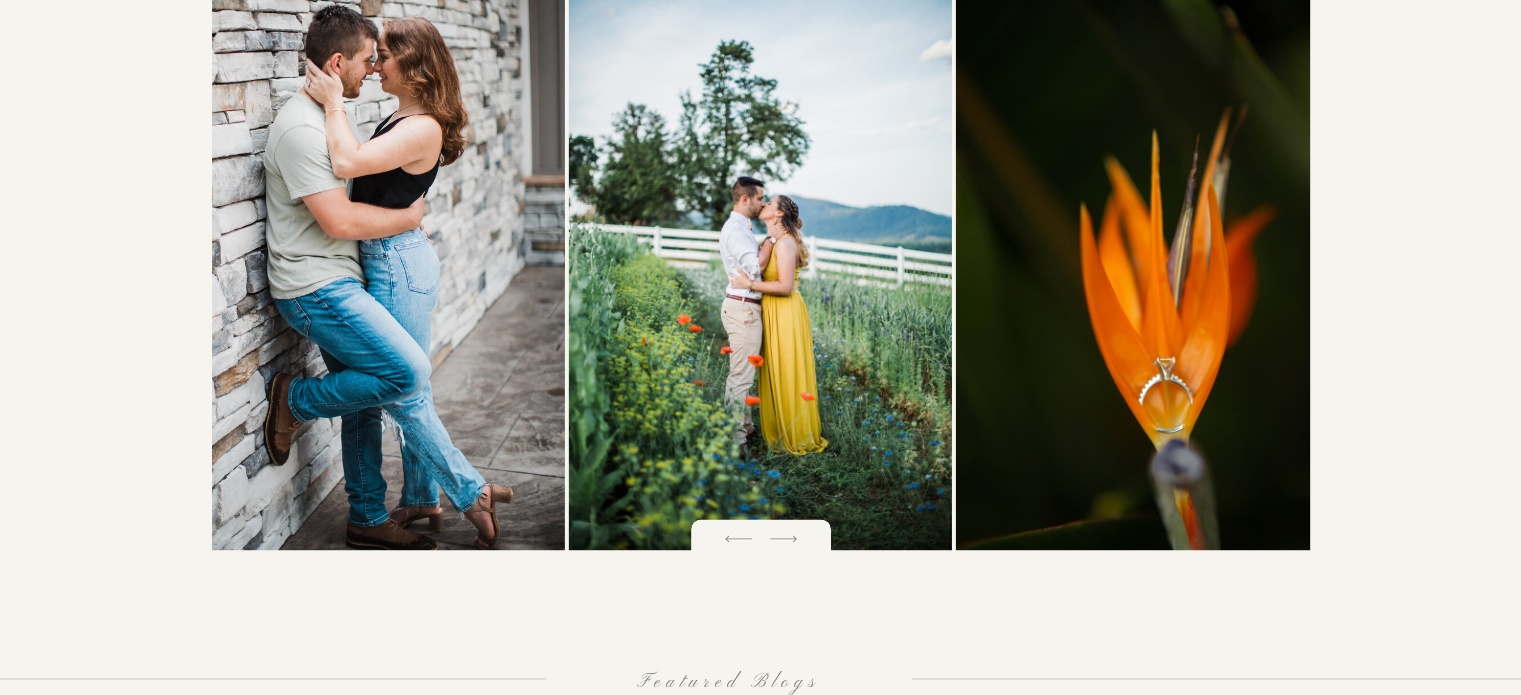 click at bounding box center [783, 538] 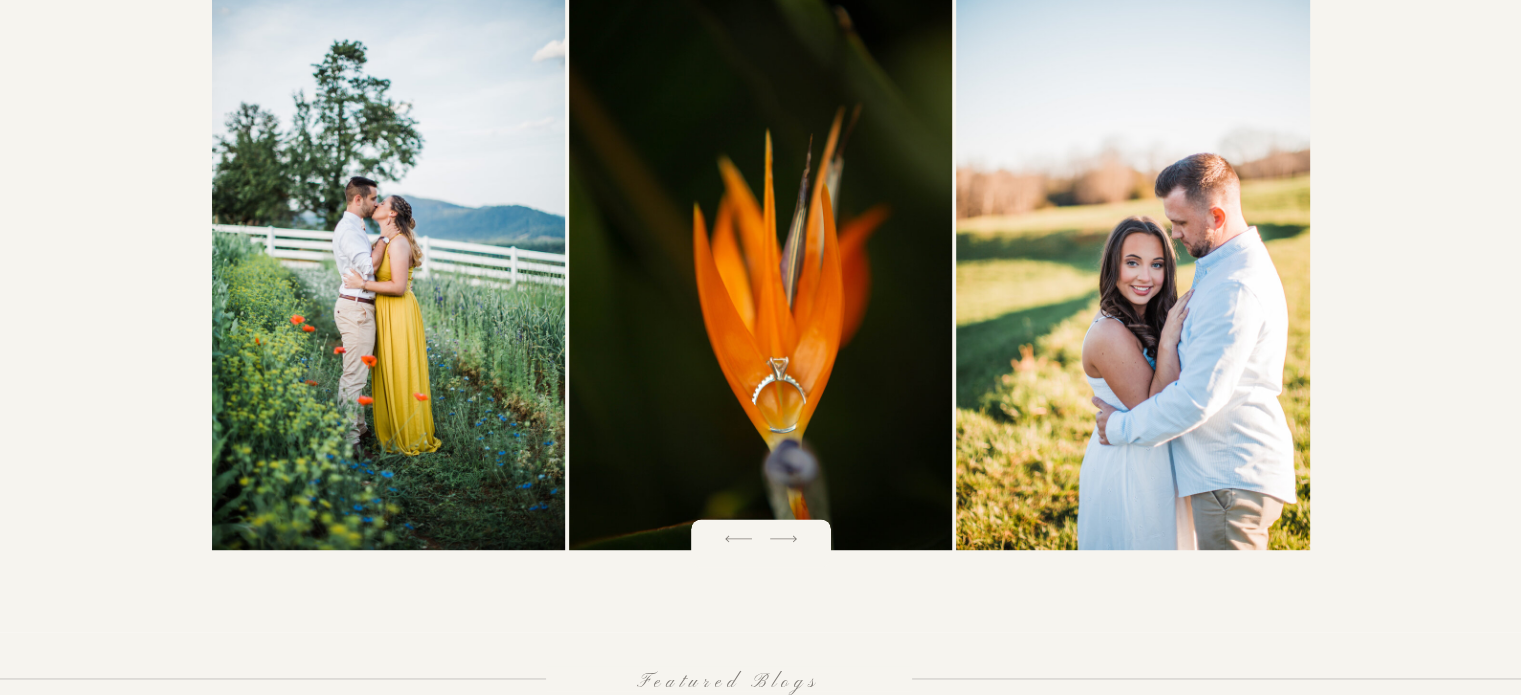 click at bounding box center [783, 538] 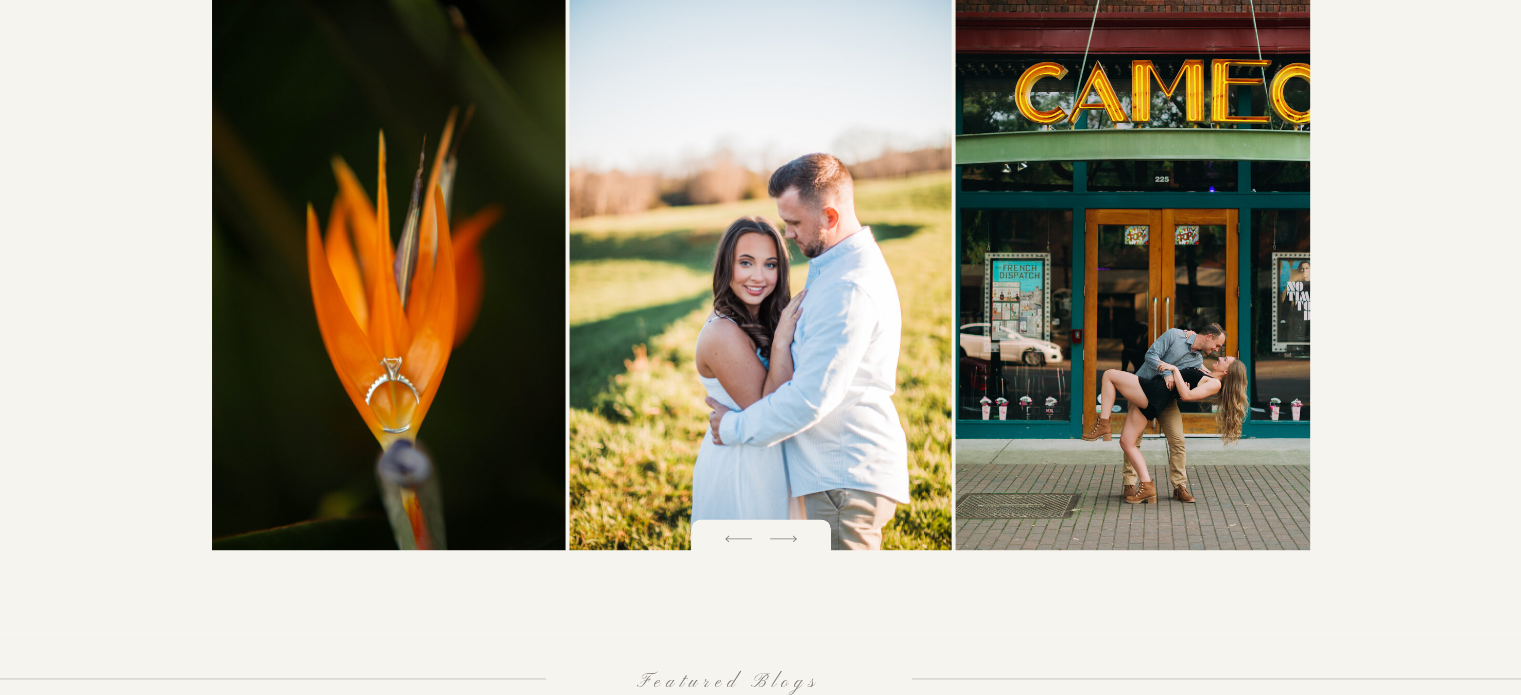 click at bounding box center (783, 538) 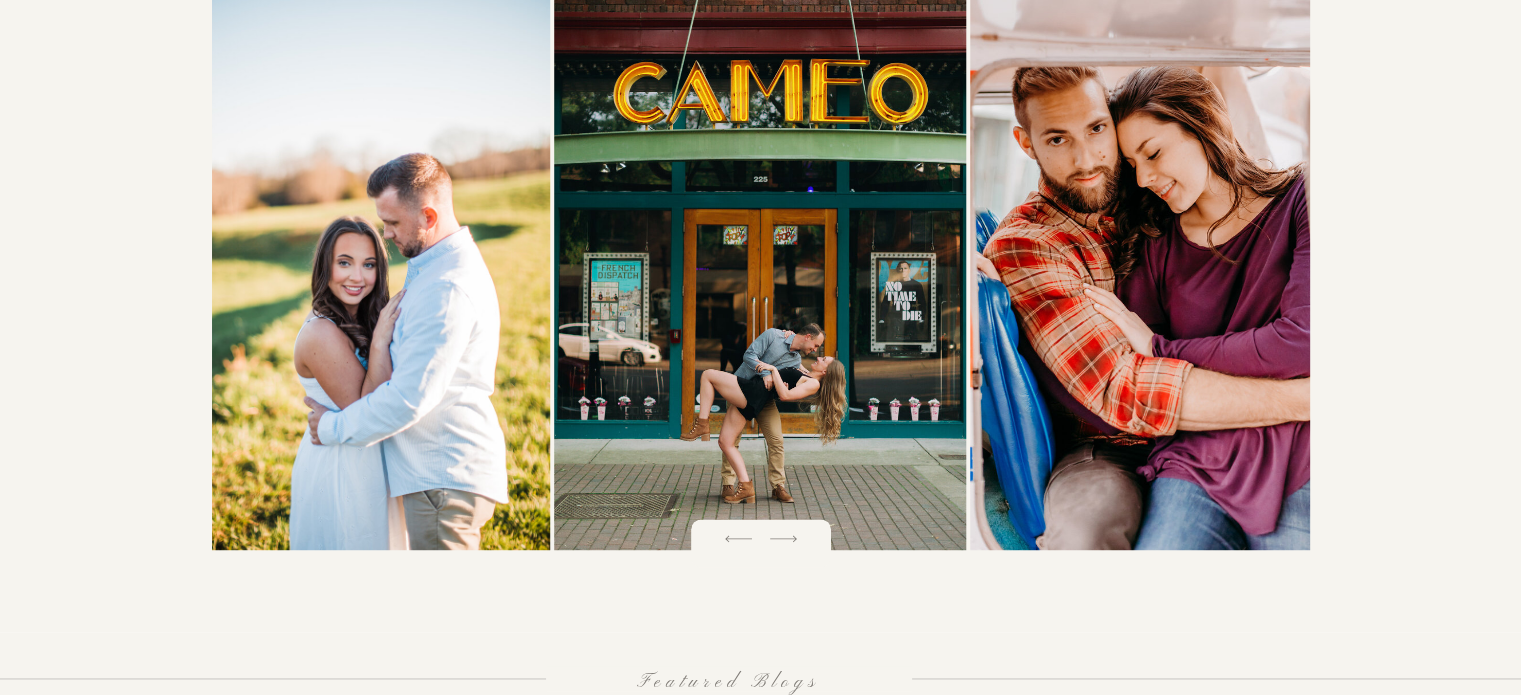 click at bounding box center (783, 538) 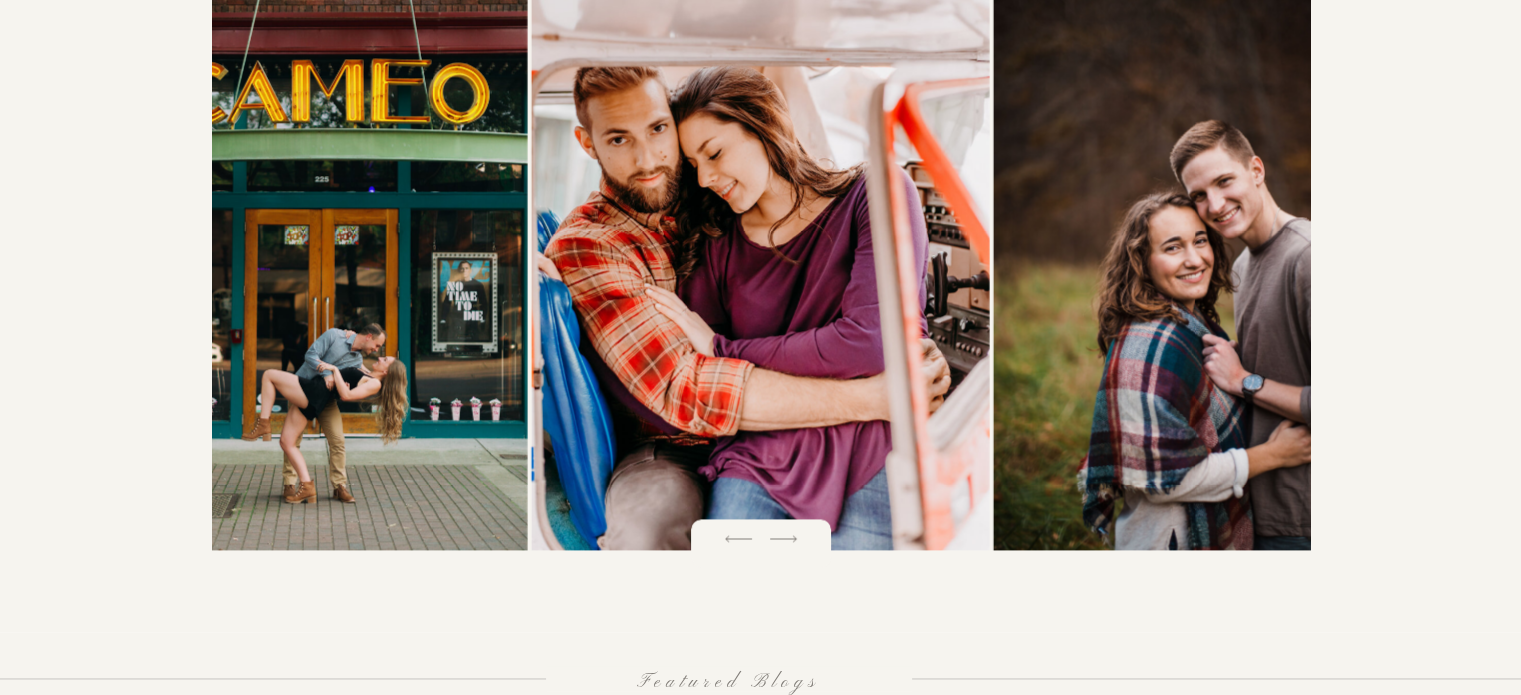 click at bounding box center [783, 538] 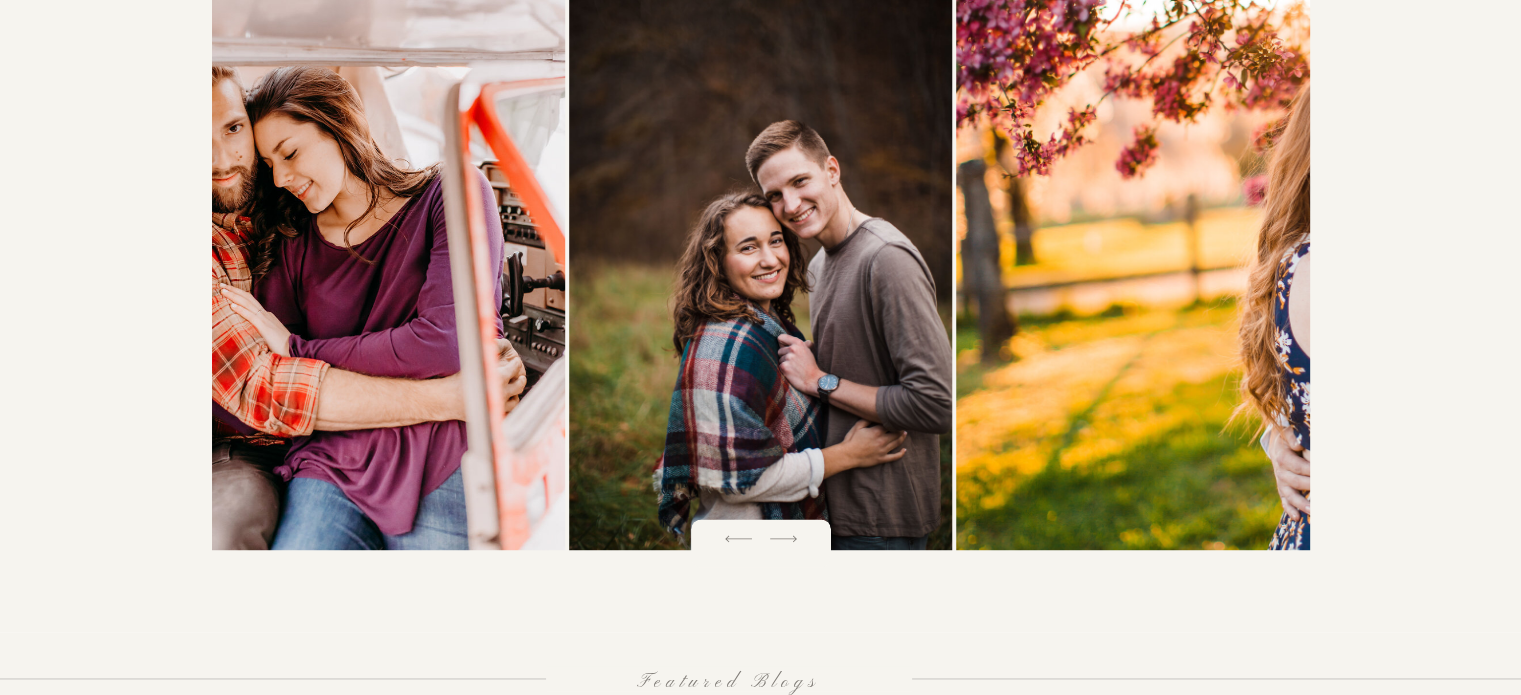 click at bounding box center (783, 538) 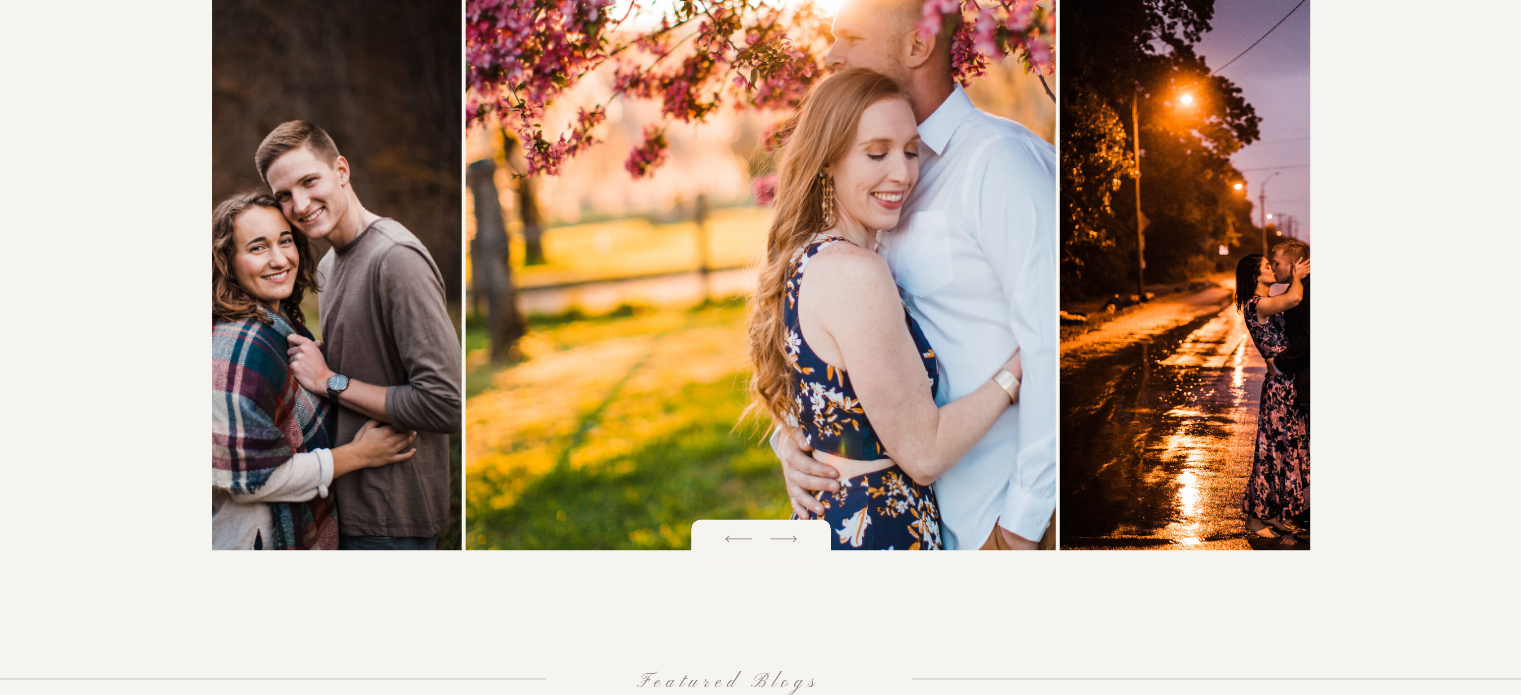 click at bounding box center [783, 538] 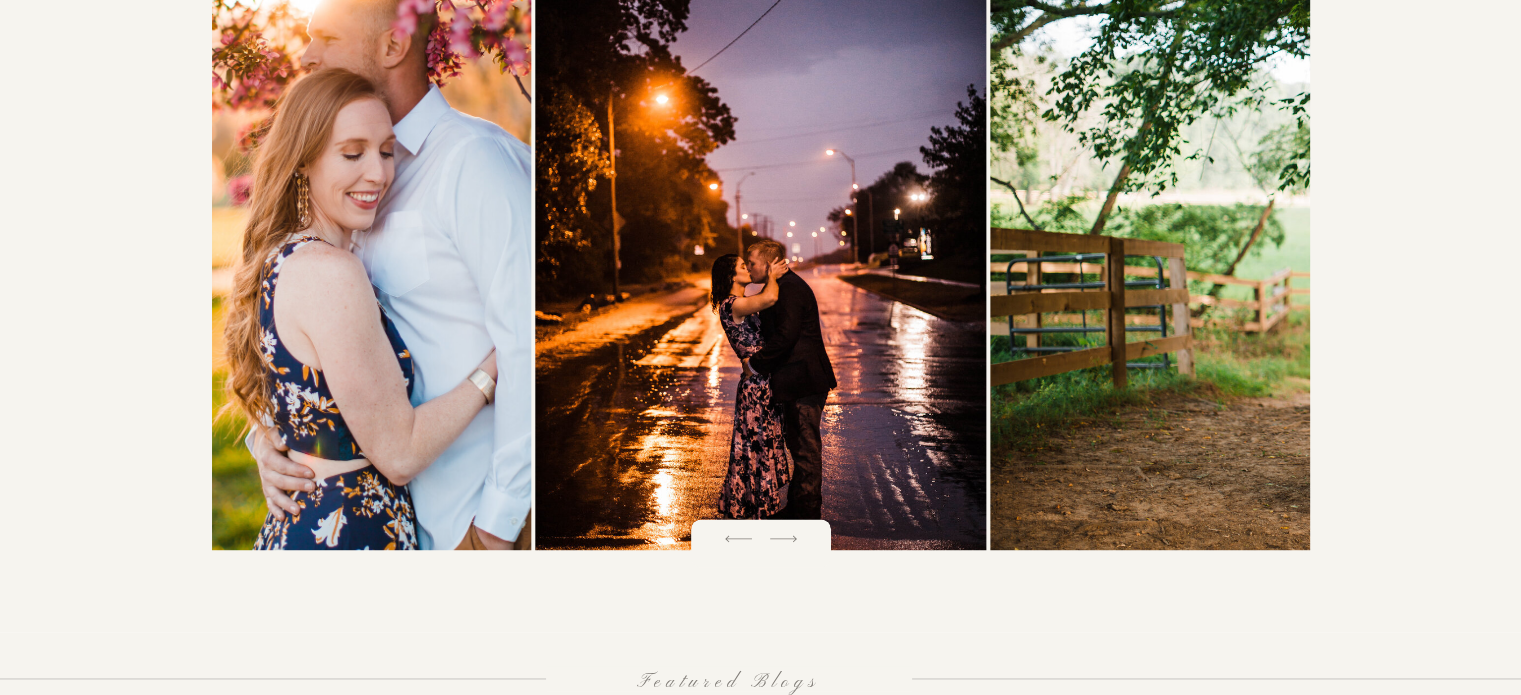click at bounding box center [783, 538] 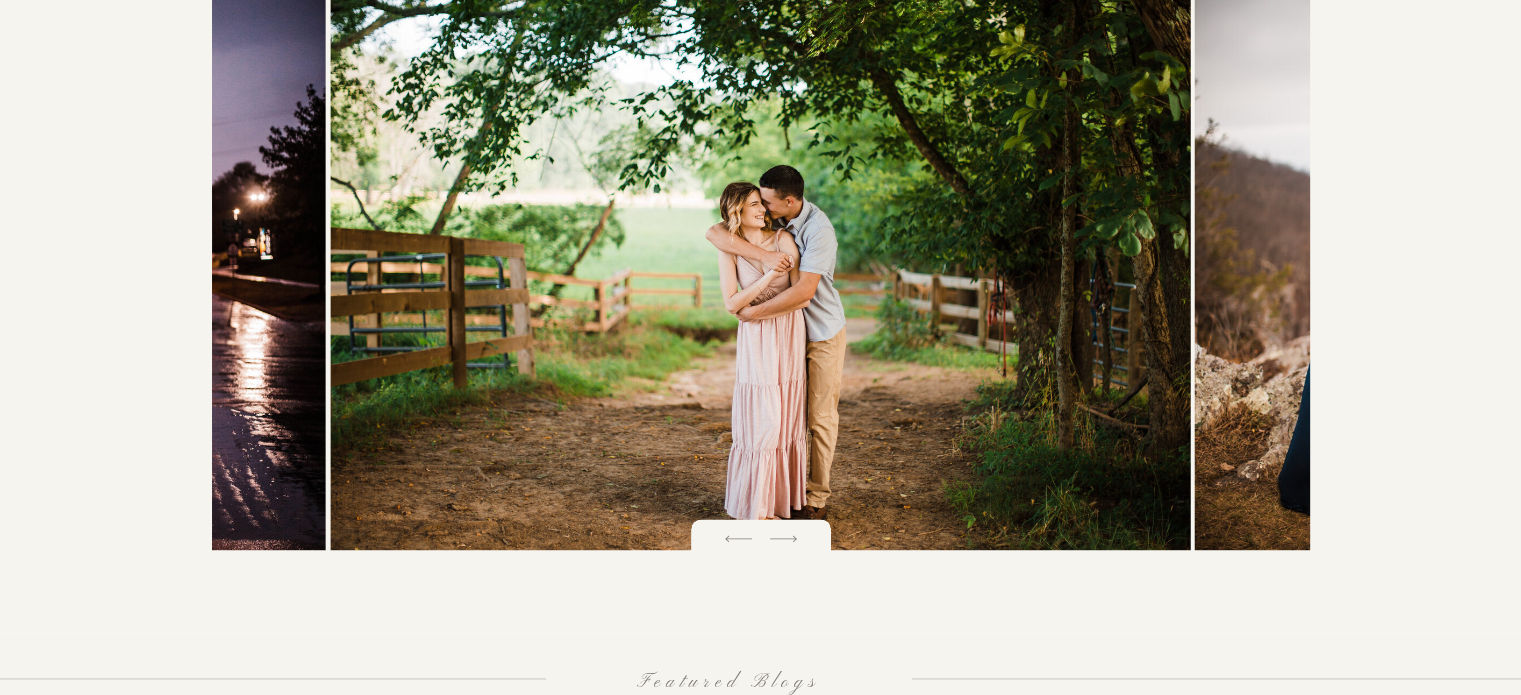 click at bounding box center [783, 538] 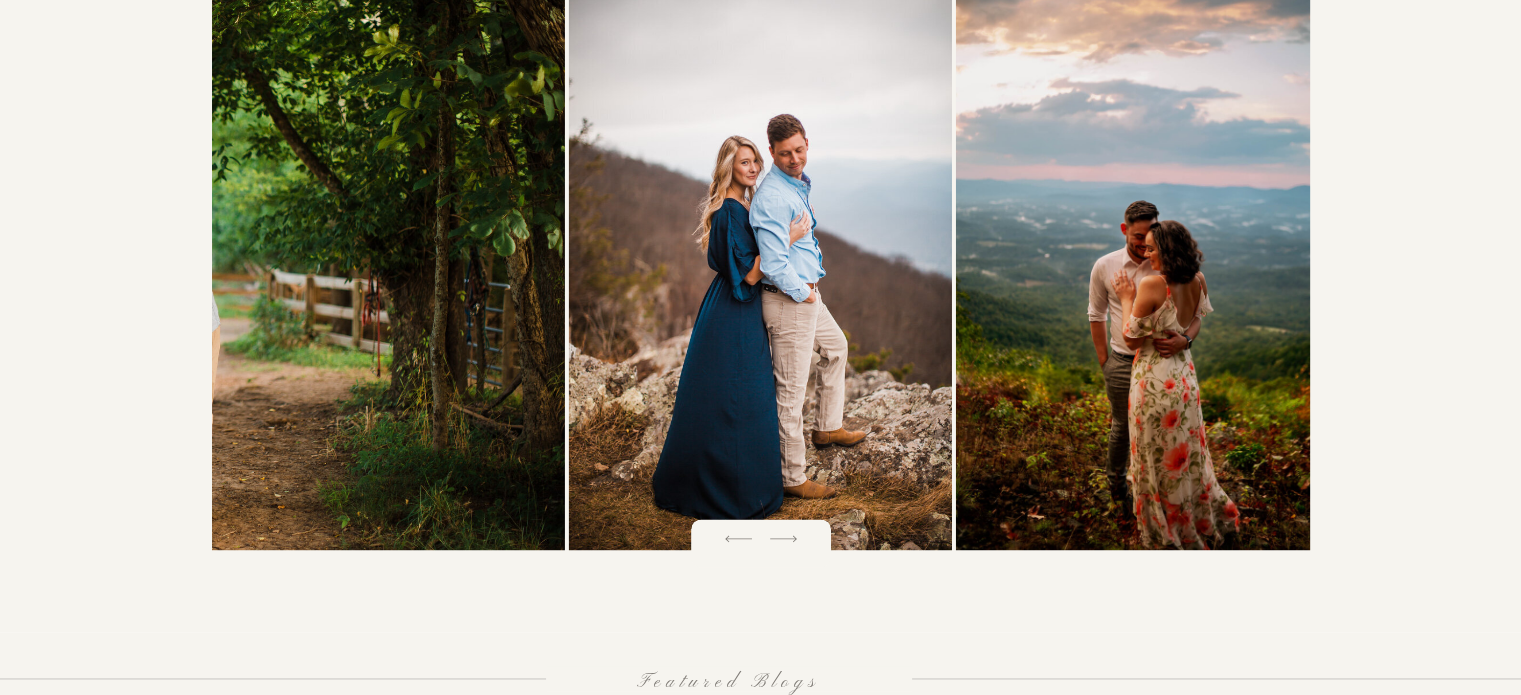 click at bounding box center (783, 538) 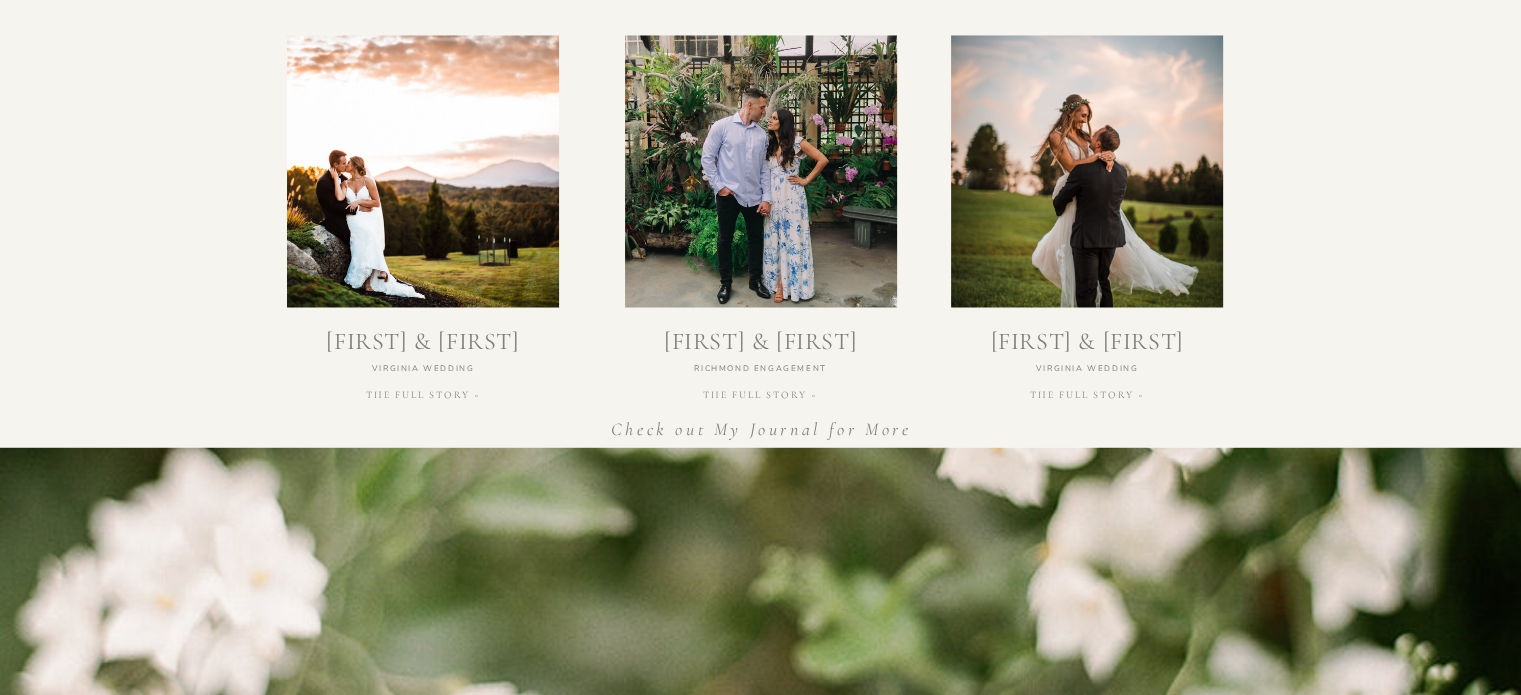 scroll, scrollTop: 3540, scrollLeft: 0, axis: vertical 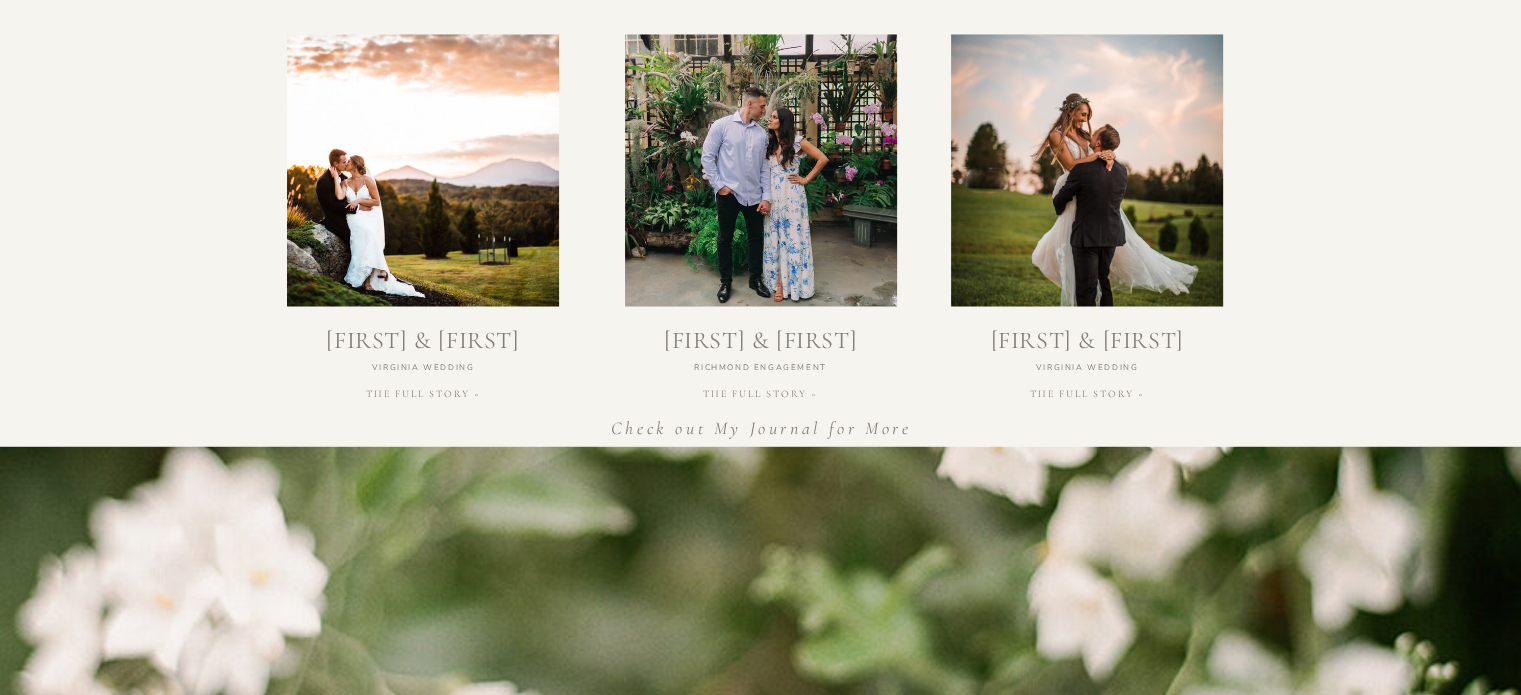click on "Vi. V. iV. III. II. I. Contact journal details galleries About Home [CITY] Wedding Photographer [CITY], [STATE] & Worldwide You are in love and you are alive. [FIRST] [LAST] Photography, wedding photographer based in [CITY], [STATE] and surrounding areas , has developed a clear vision of what he hopes to capture in a wedding story -- not only the planned moments, but the in-between looks, honest words and real emotions. “A photographer for time-travelers,” he vows to document the most intimate and valuable details, resulting in meaningful images that take you back to those moments for years to come. LYNCHBURG WEDDING PHOTOGRAPHER WELCOME. WE'RE SO GLAD YOU'RE HERE meet [FIRST] so lovely to meet you Family Engagements Weddings view our recent work featured galleries Featured Weddings Featured Family Featured Engagements [FIRST] & [FIRST] The Full Story » Featured Blogs [STATE] Wedding [FIRST] & [FIRST] The Full Story » [CITY] Engagement [FIRST] & [FIRST] The Full Story » [STATE] Wedding investment kind words" at bounding box center [760, 116] 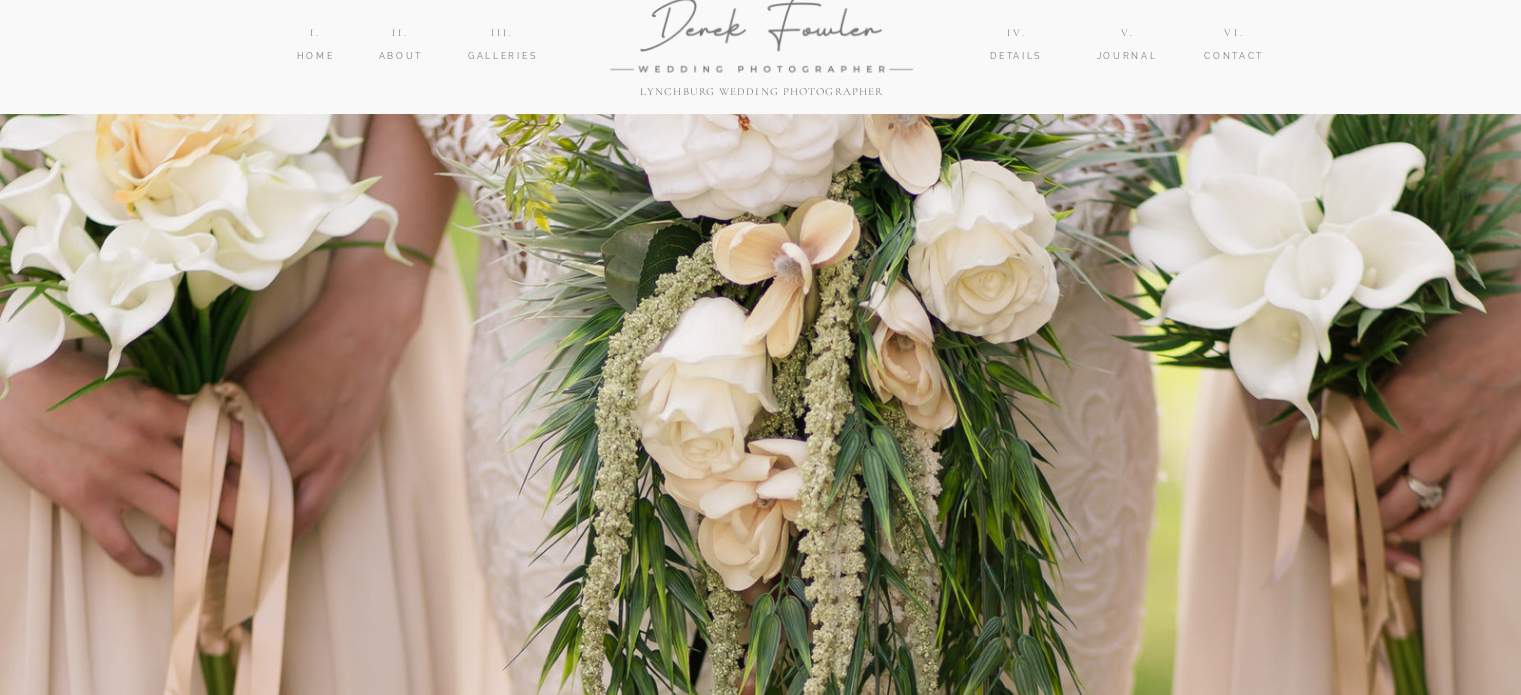 scroll, scrollTop: 32, scrollLeft: 0, axis: vertical 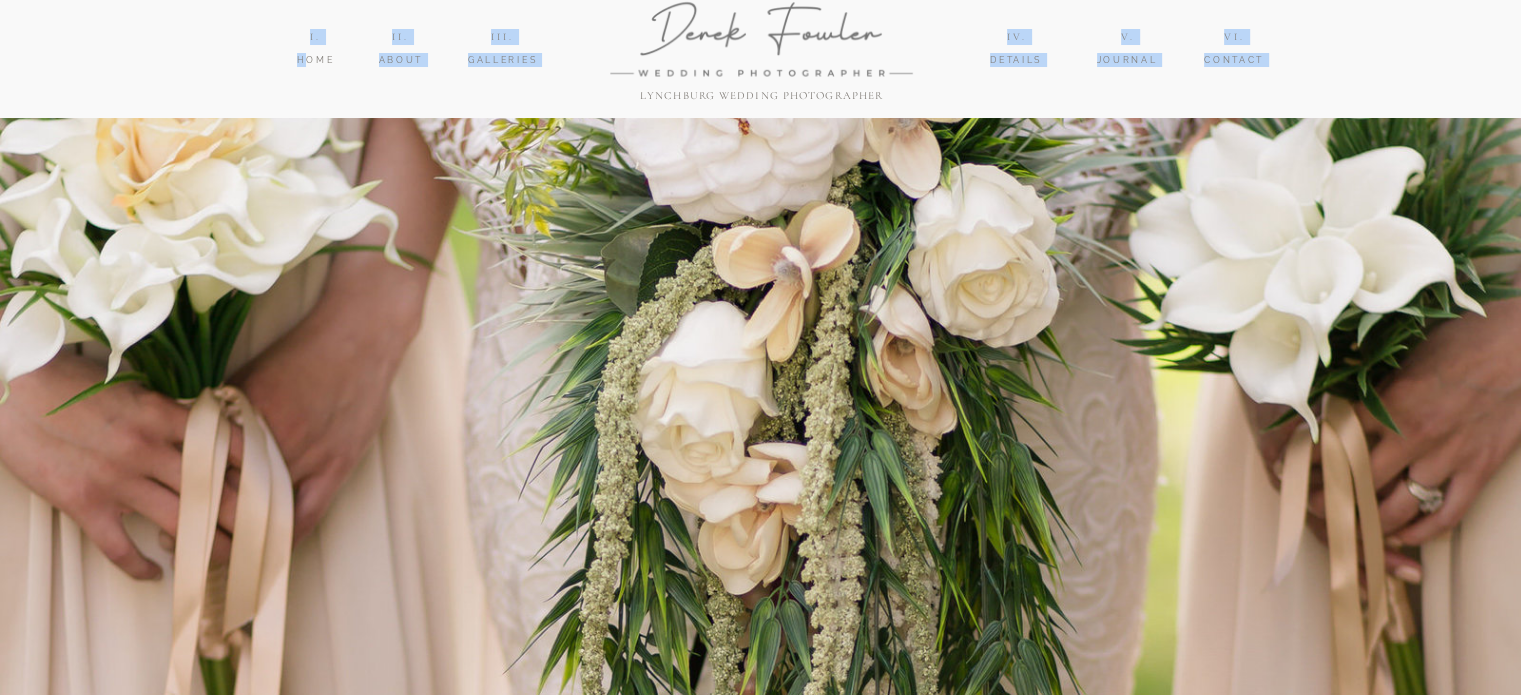 drag, startPoint x: 292, startPoint y: 47, endPoint x: 308, endPoint y: 57, distance: 18.867962 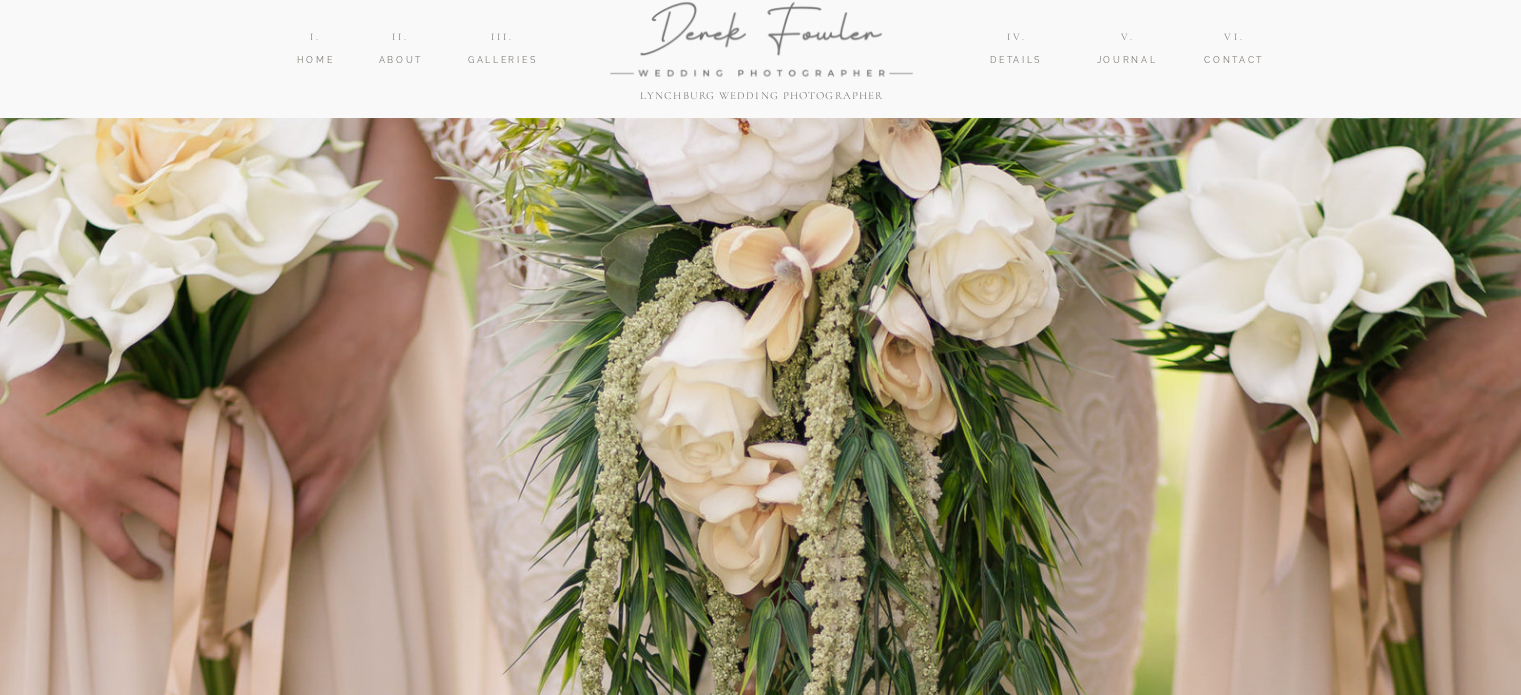 click on "Vi. V. iV. III. II. I. Contact journal details galleries About Home [CITY] Wedding Photographer [CITY], [STATE] & Worldwide You are in love and you are alive. [FIRST] [LAST] Photography, wedding photographer based in [CITY], [STATE] and surrounding areas , has developed a clear vision of what he hopes to capture in a wedding story -- not only the planned moments, but the in-between looks, honest words and real emotions. “A photographer for time-travelers,” he vows to document the most intimate and valuable details, resulting in meaningful images that take you back to those moments for years to come. LYNCHBURG WEDDING PHOTOGRAPHER WELCOME. WE'RE SO GLAD YOU'RE HERE meet [FIRST] so lovely to meet you Family Engagements Weddings view our recent work featured galleries Featured Weddings Featured Family Featured Engagements [FIRST] & [FIRST] The Full Story » Featured Blogs [STATE] Wedding [FIRST] & [FIRST] The Full Story » [CITY] Engagement [FIRST] & [FIRST] The Full Story » [STATE] Wedding investment kind words" at bounding box center [760, 3624] 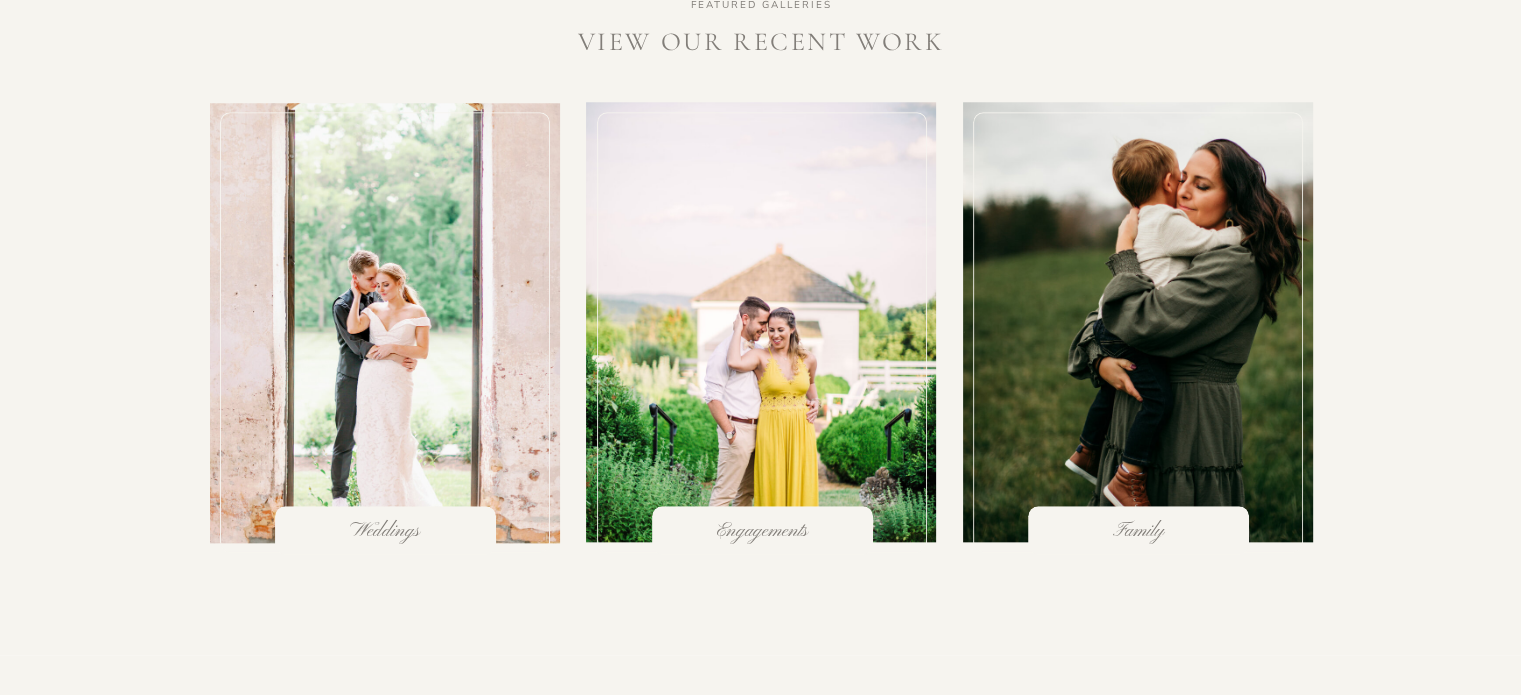 scroll, scrollTop: 2056, scrollLeft: 0, axis: vertical 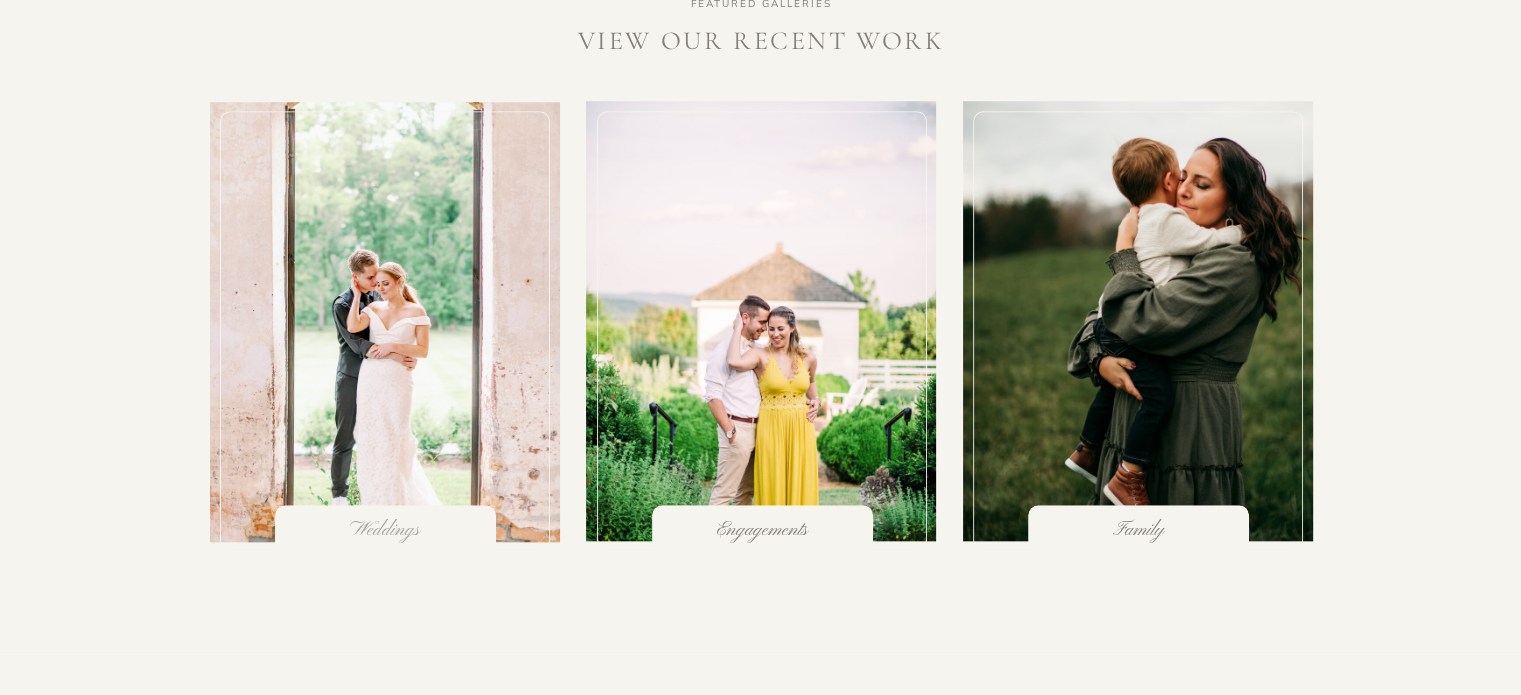 click on "Weddings" at bounding box center (385, 530) 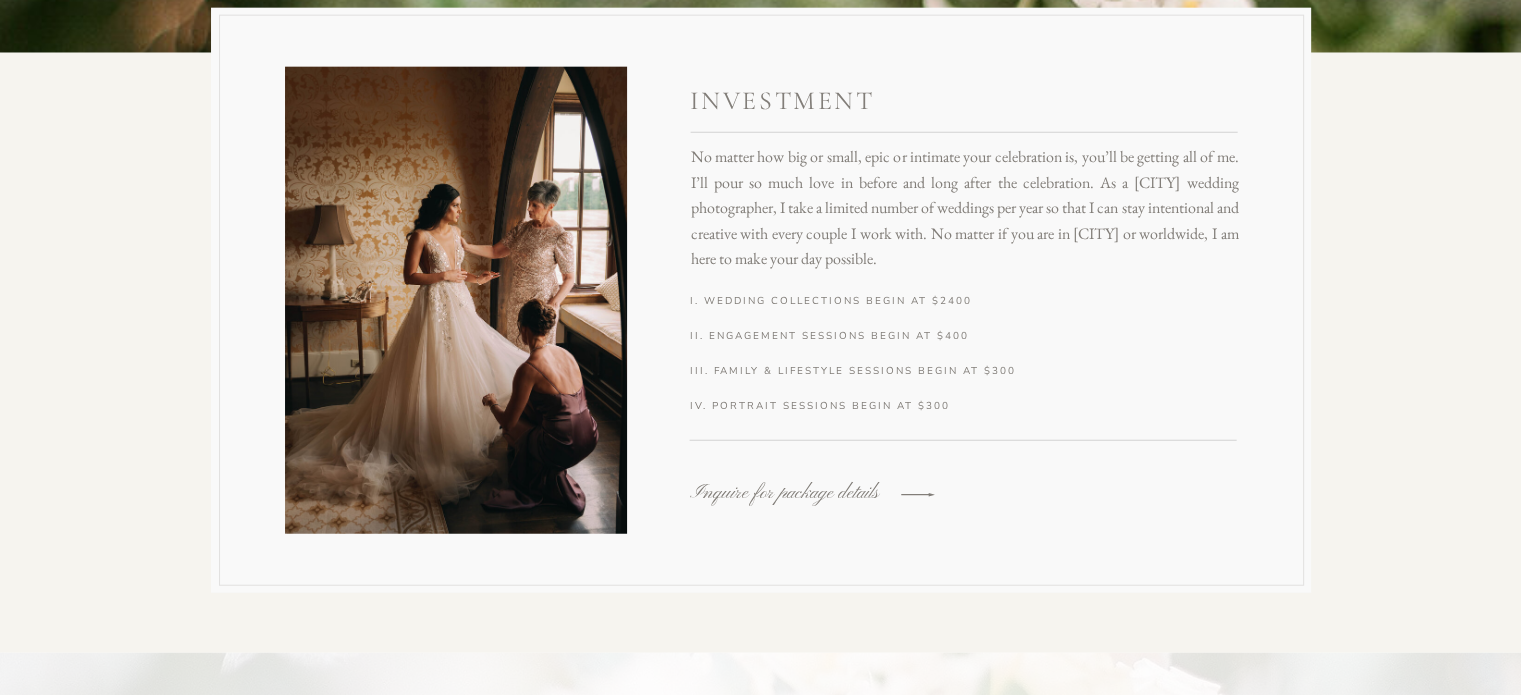 scroll, scrollTop: 5065, scrollLeft: 0, axis: vertical 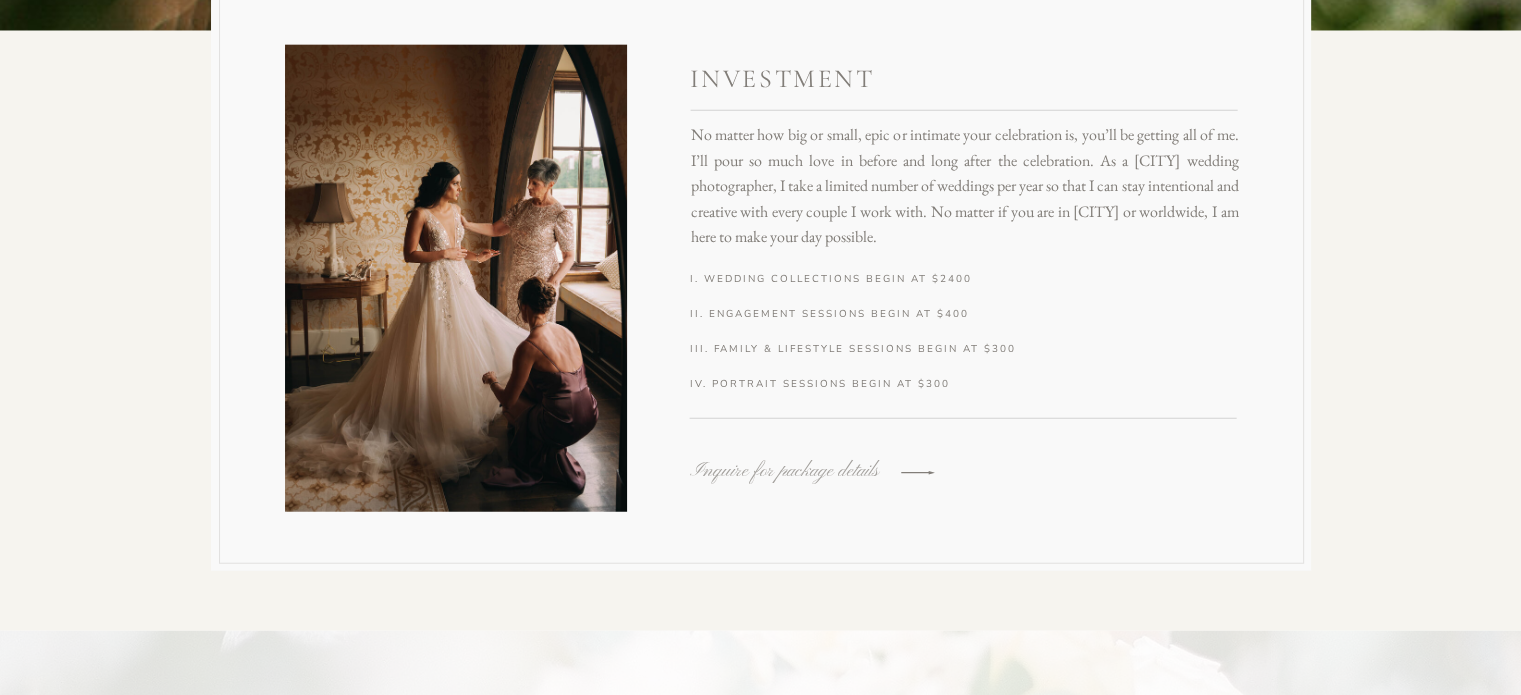 click on "Inquire for package details" at bounding box center (796, 471) 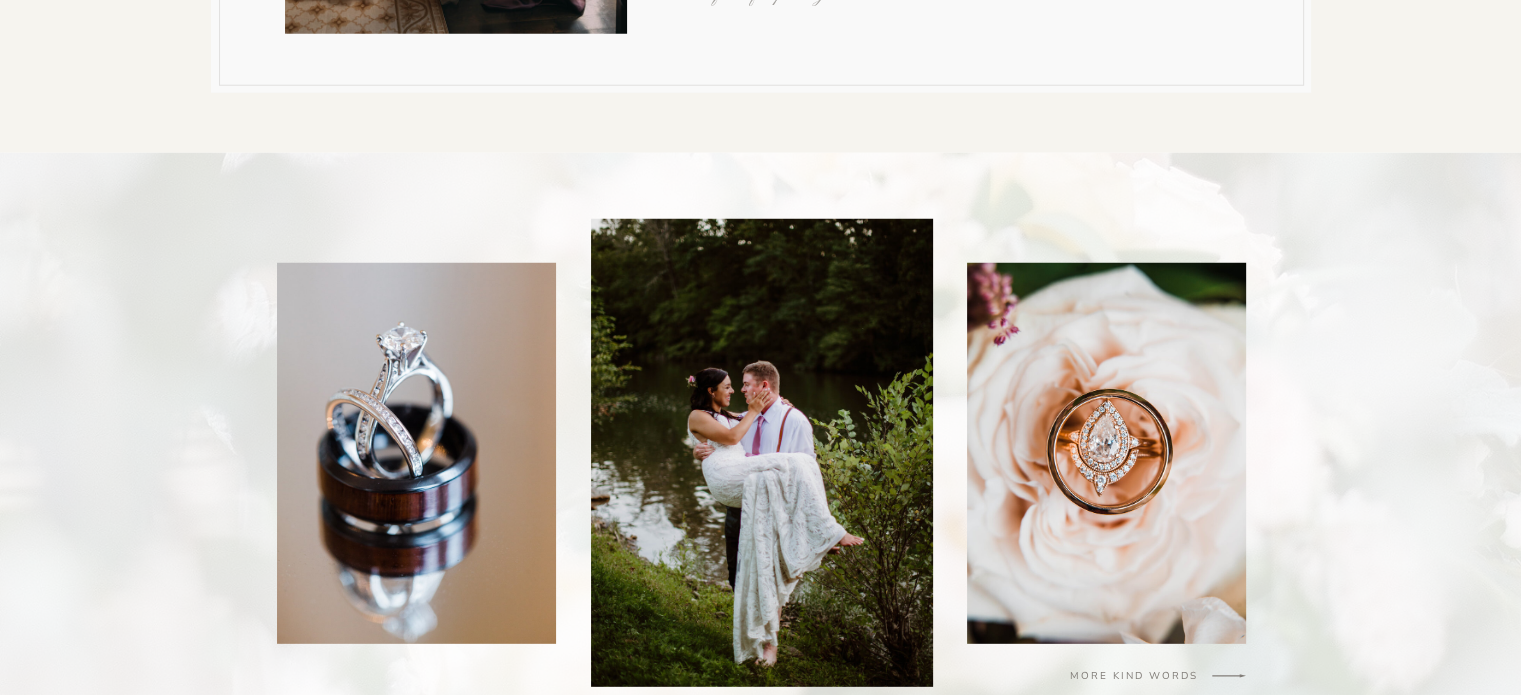 scroll, scrollTop: 5296, scrollLeft: 0, axis: vertical 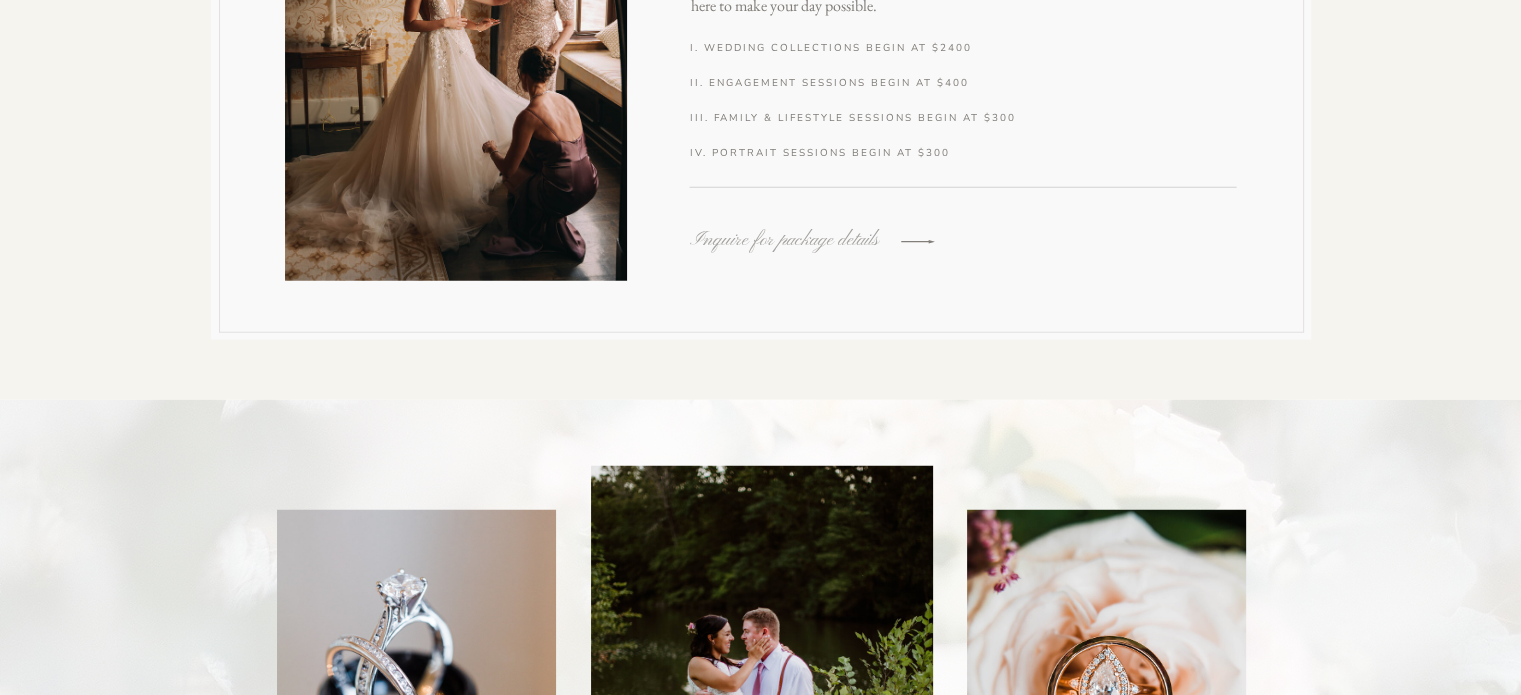 click on "Inquire for package details" at bounding box center [796, 240] 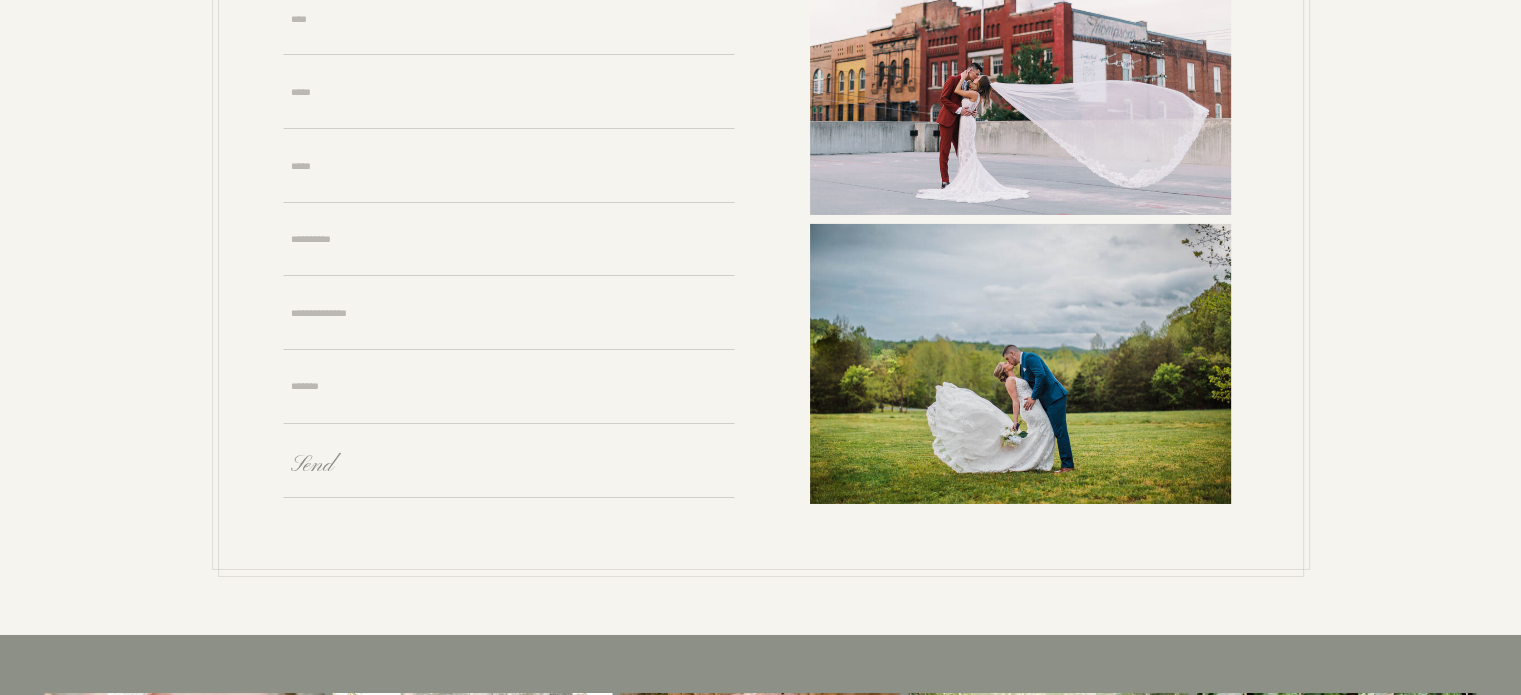 scroll, scrollTop: 6645, scrollLeft: 0, axis: vertical 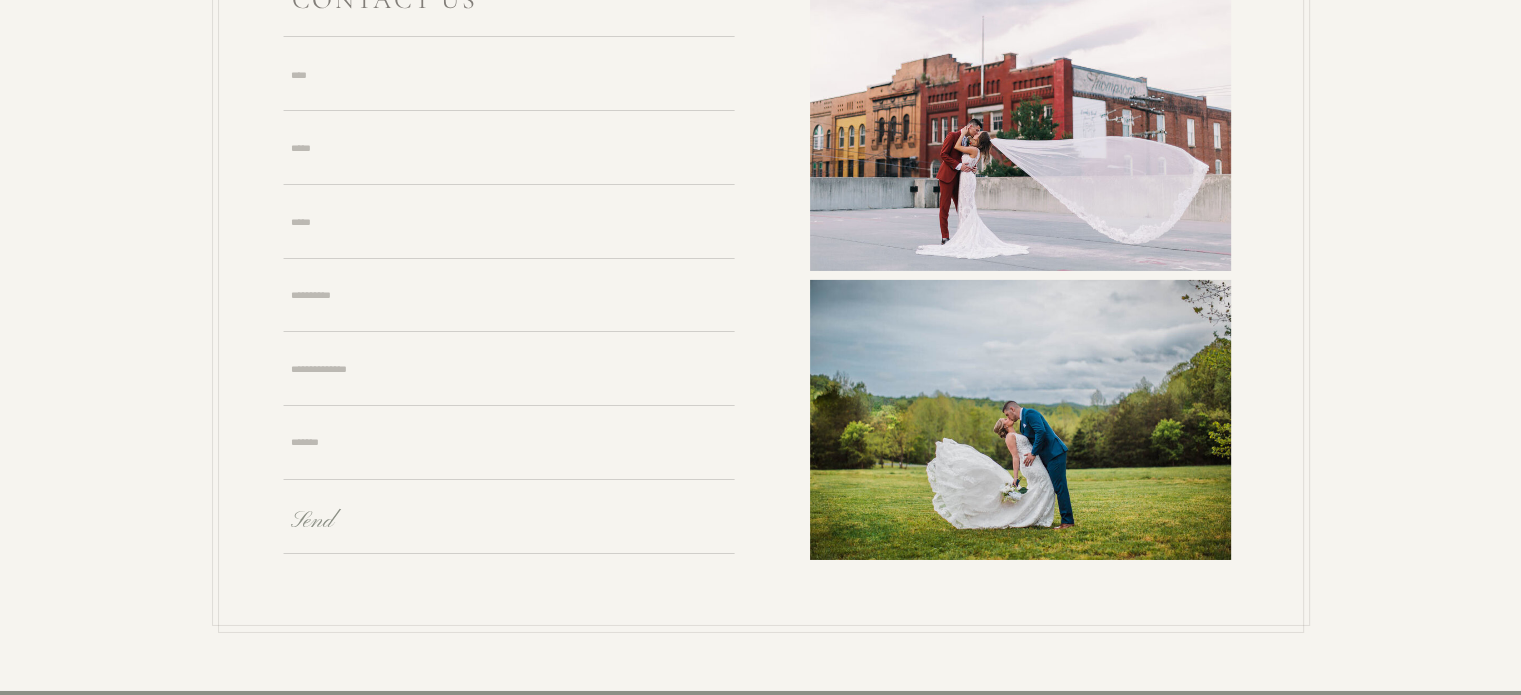 click at bounding box center [517, 93] 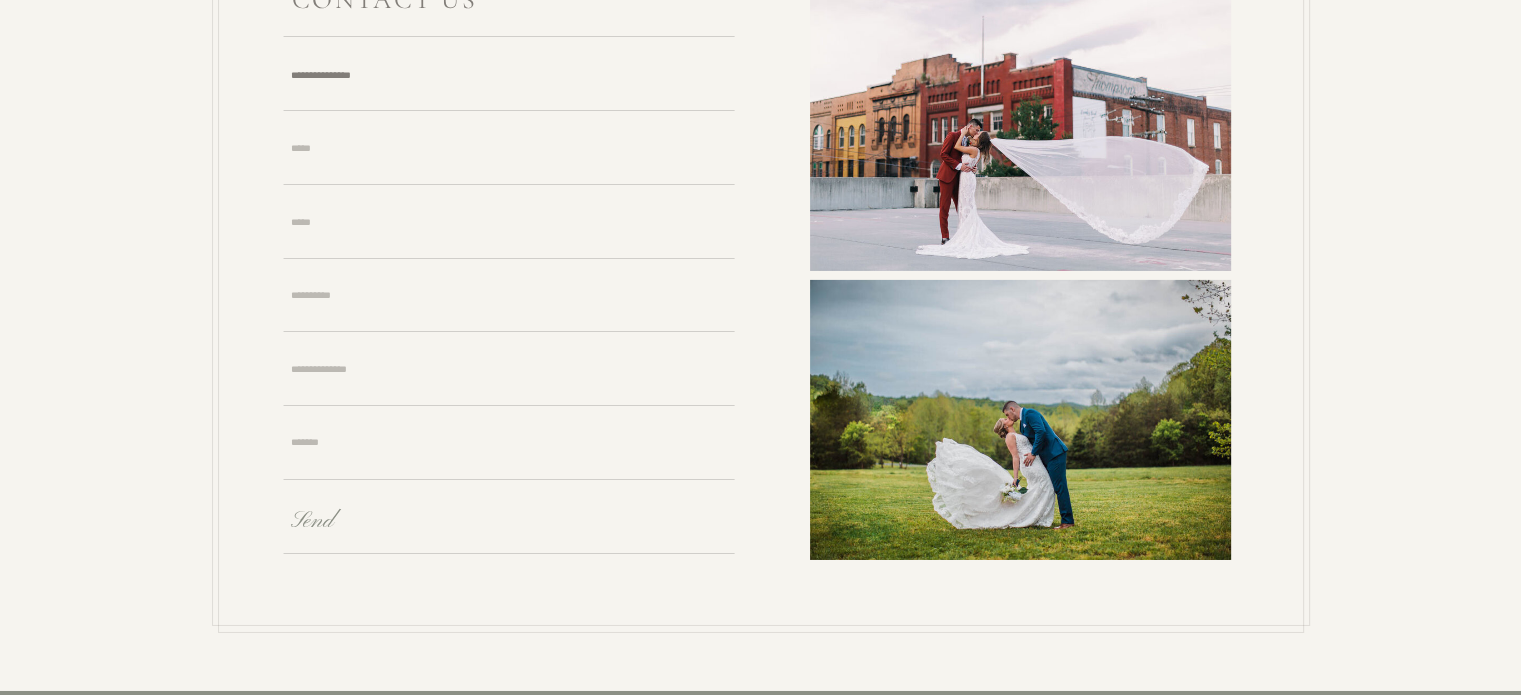 type on "**********" 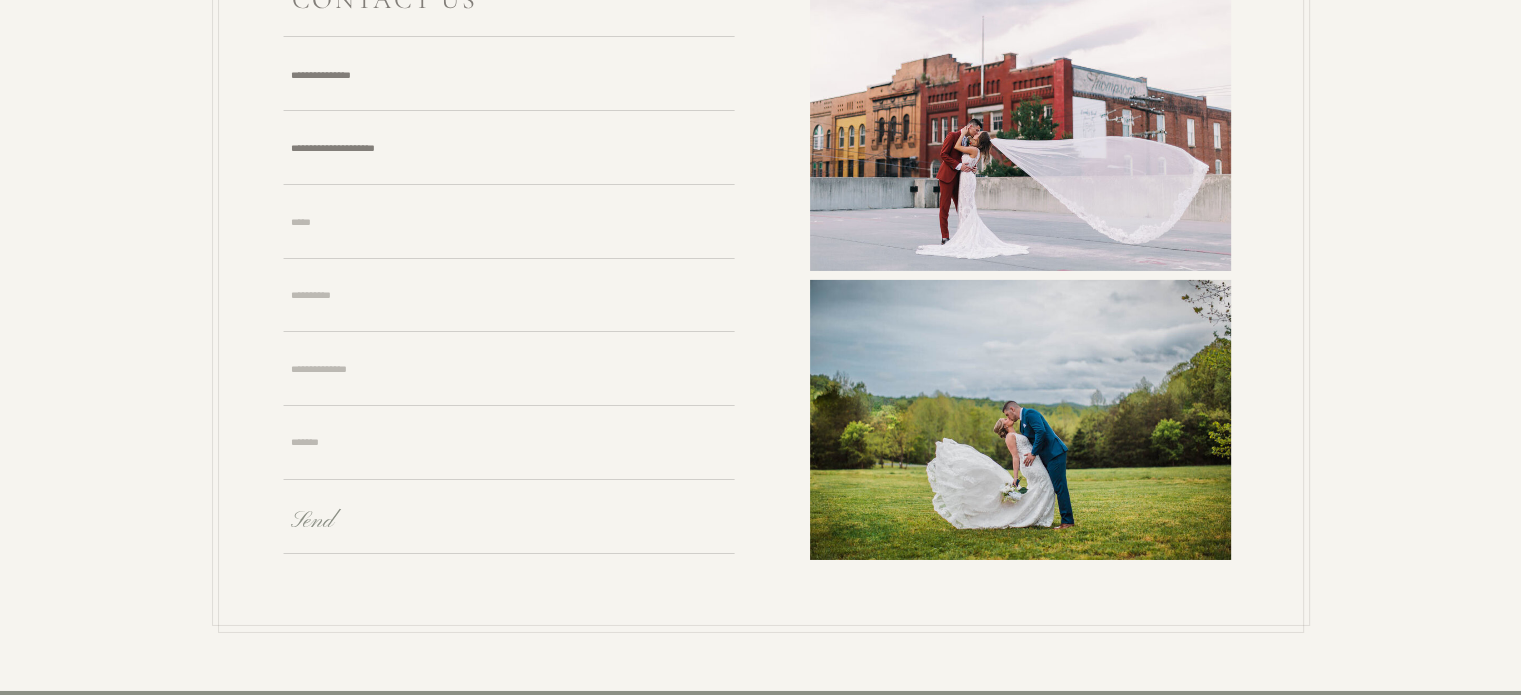 type on "**********" 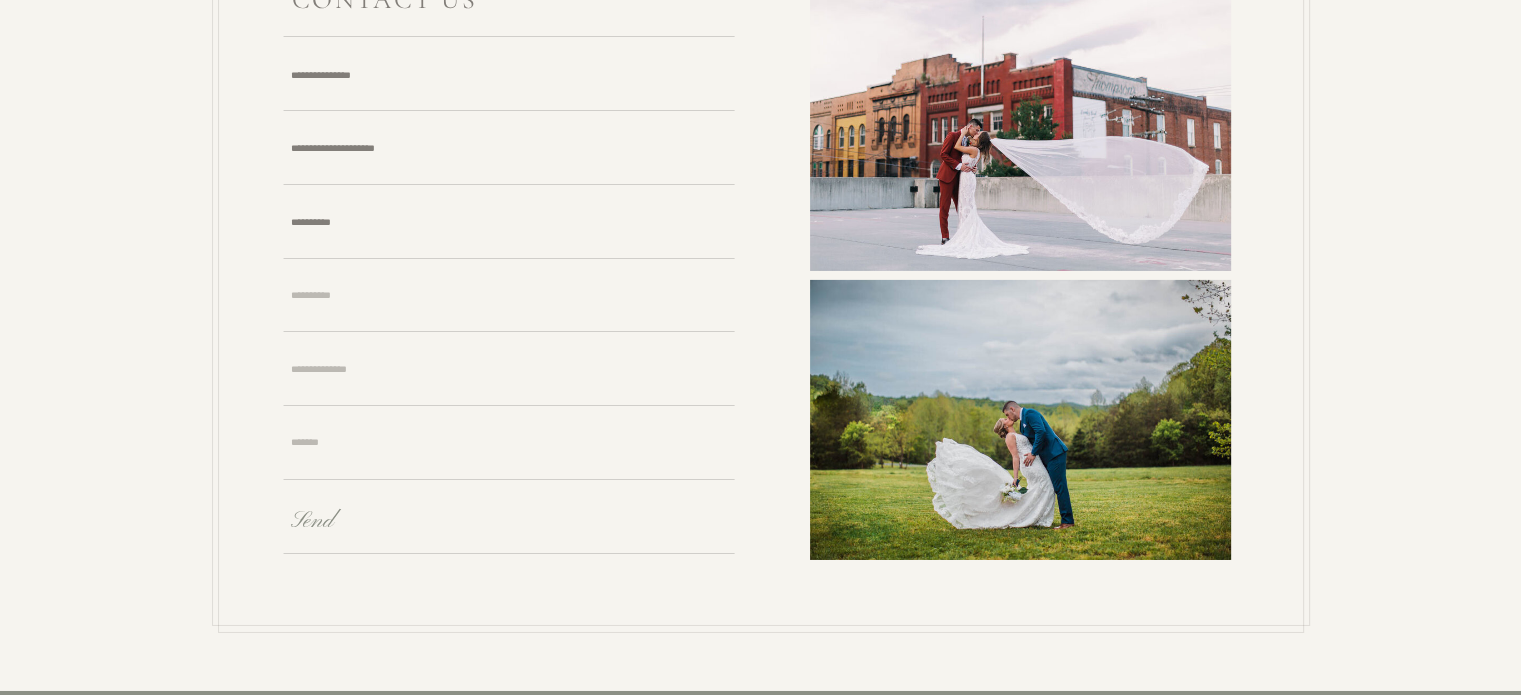 type on "**********" 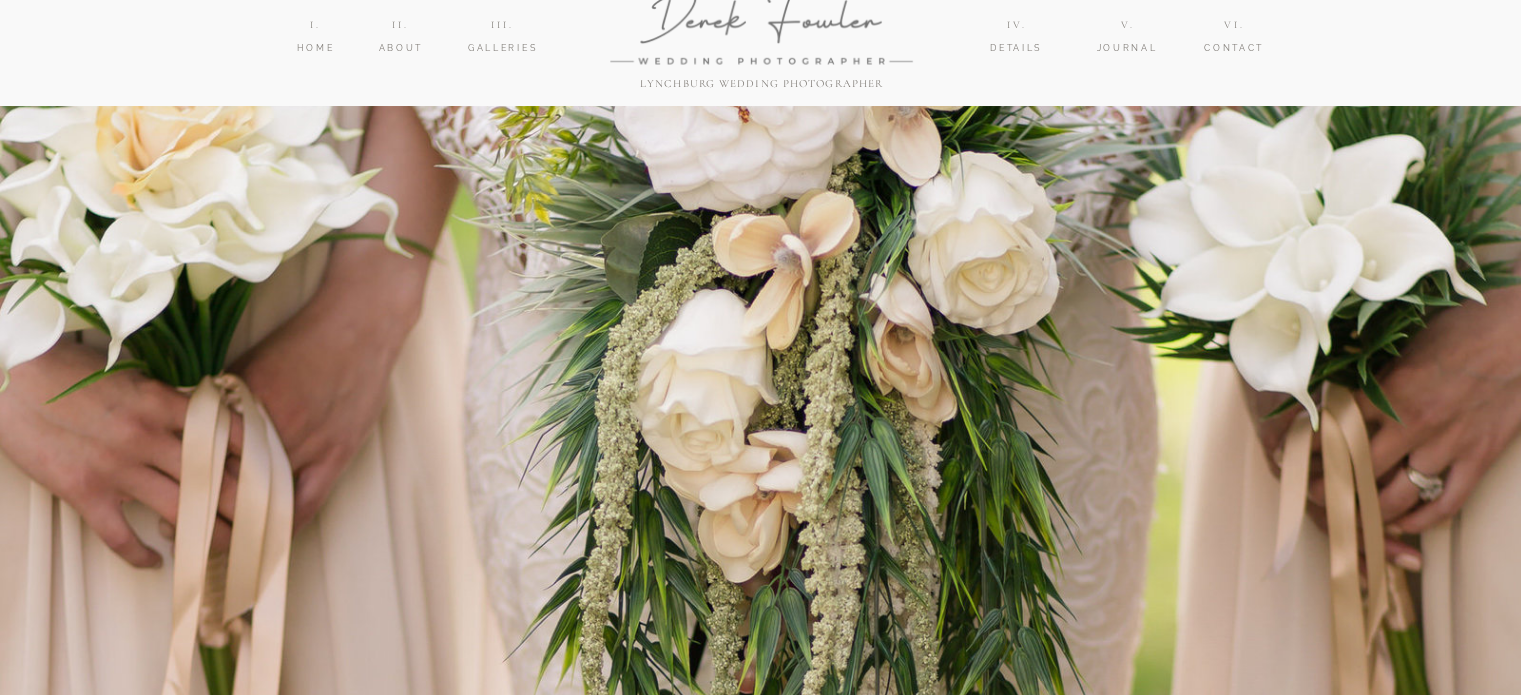scroll, scrollTop: 0, scrollLeft: 0, axis: both 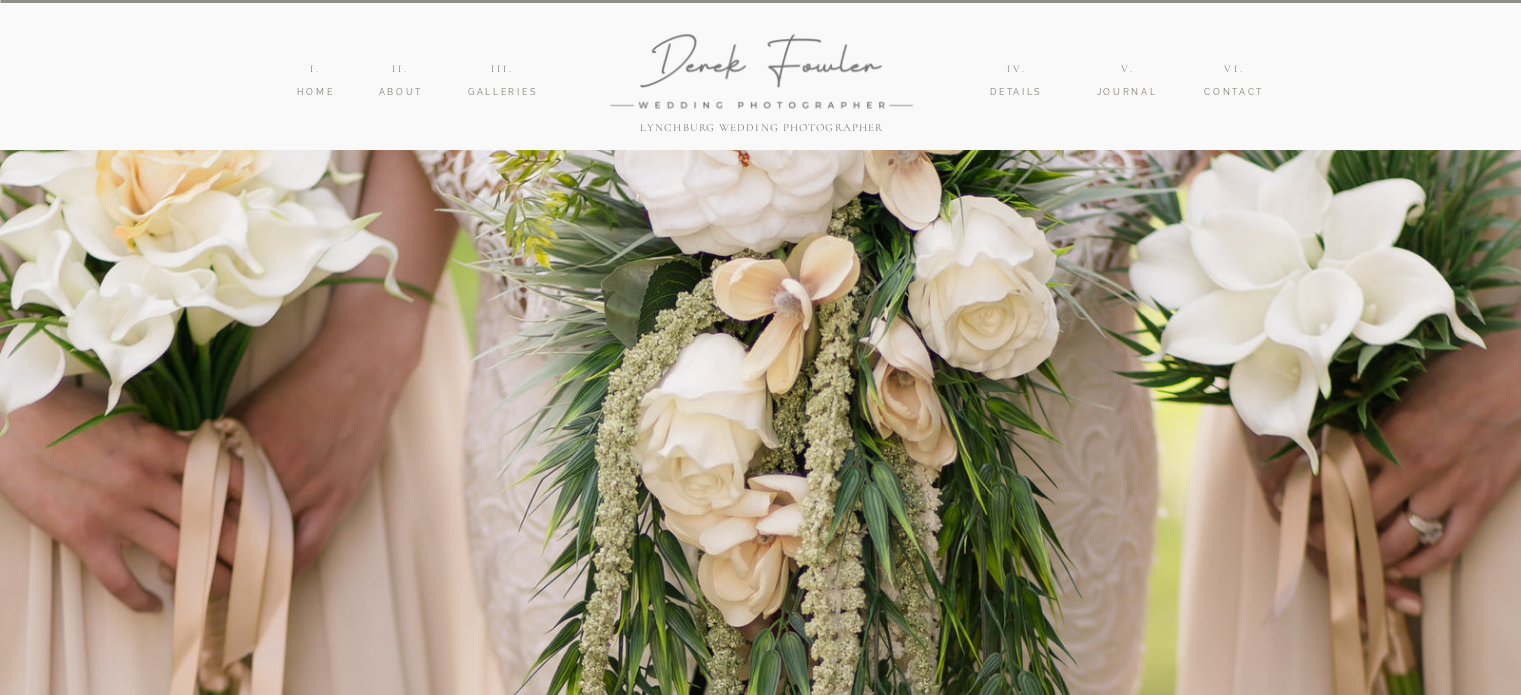 click on "Home" at bounding box center (316, 93) 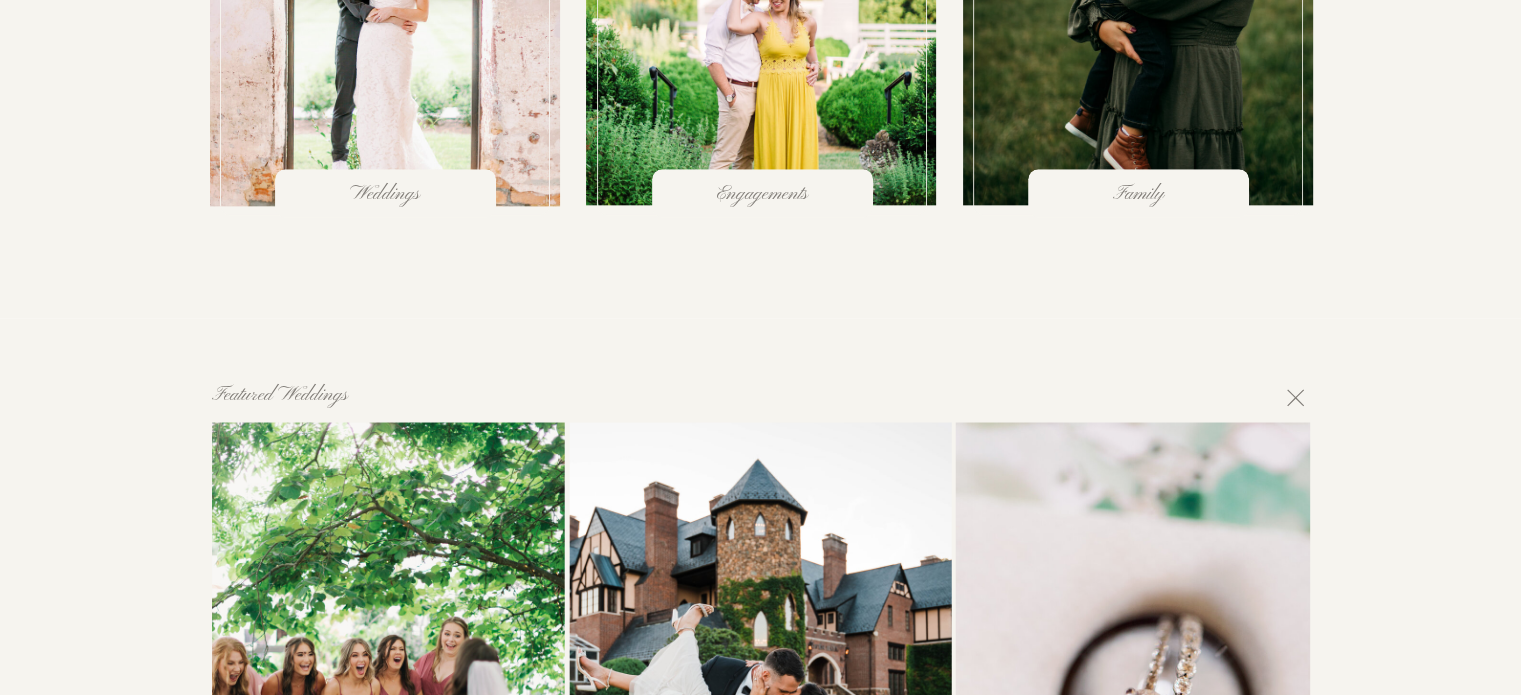 scroll, scrollTop: 2392, scrollLeft: 0, axis: vertical 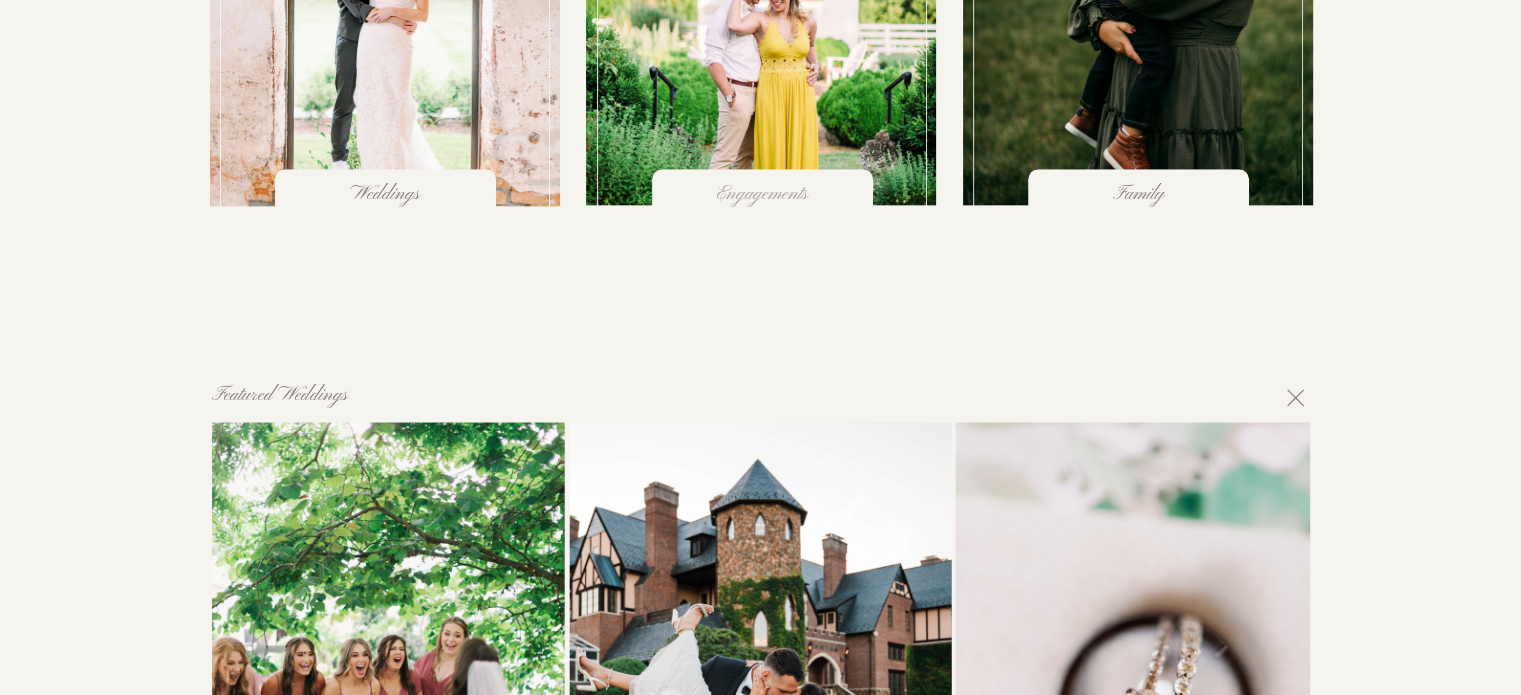 click on "Engagements" at bounding box center [762, 194] 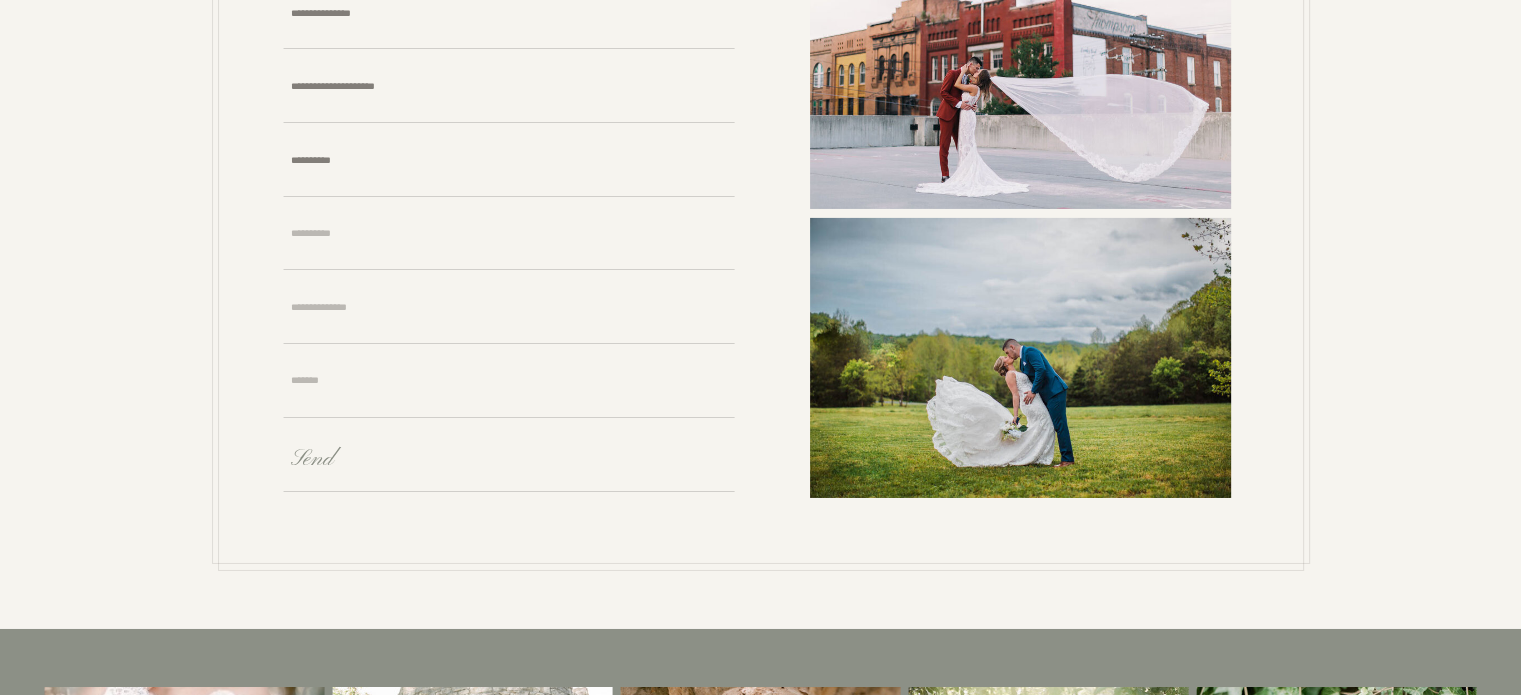 scroll, scrollTop: 6720, scrollLeft: 0, axis: vertical 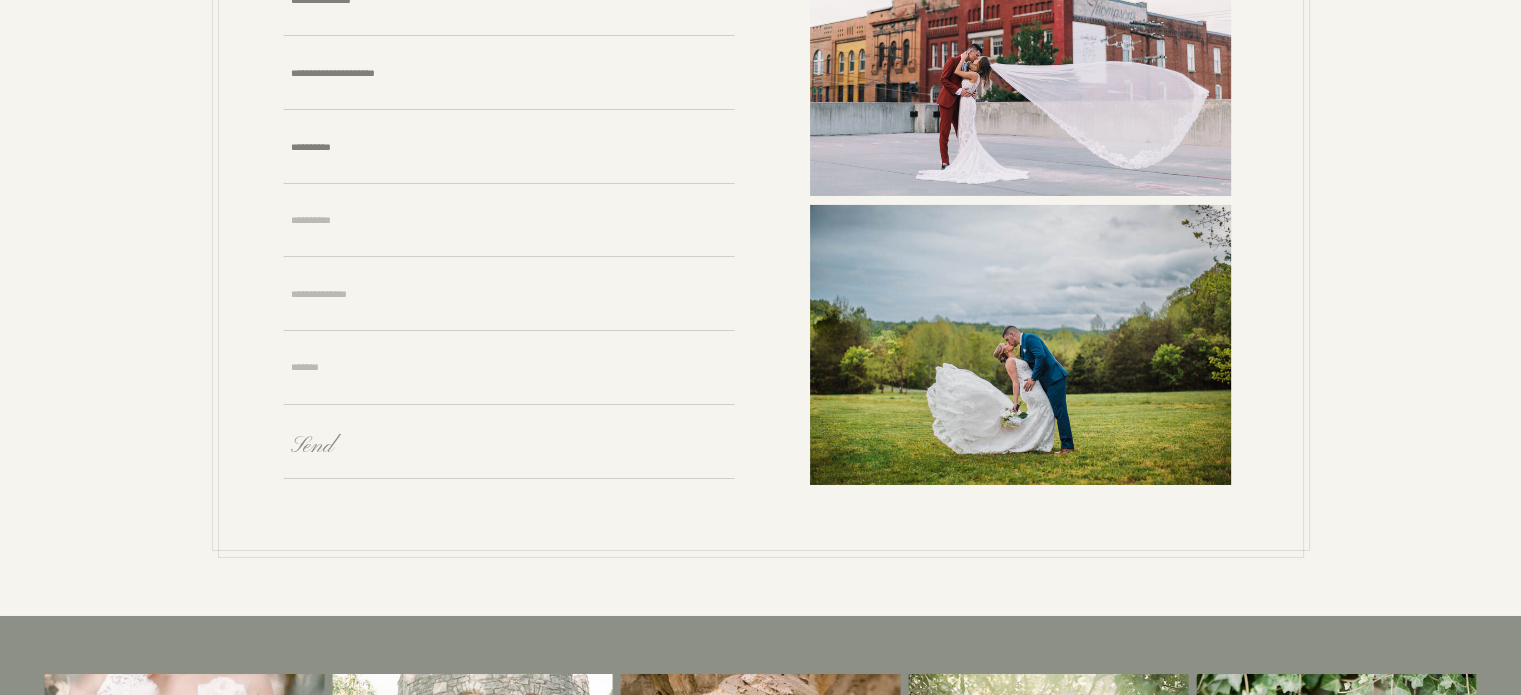 click at bounding box center [517, 385] 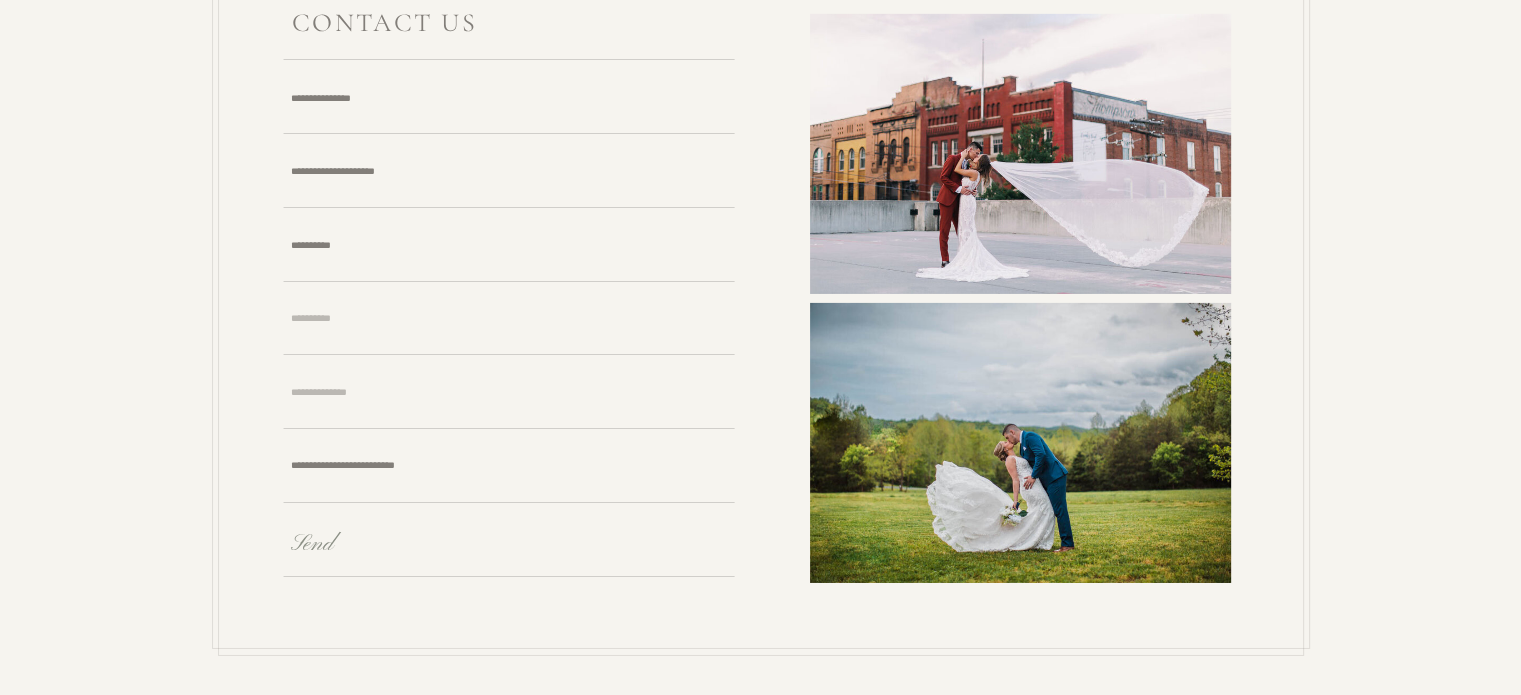 scroll, scrollTop: 6664, scrollLeft: 0, axis: vertical 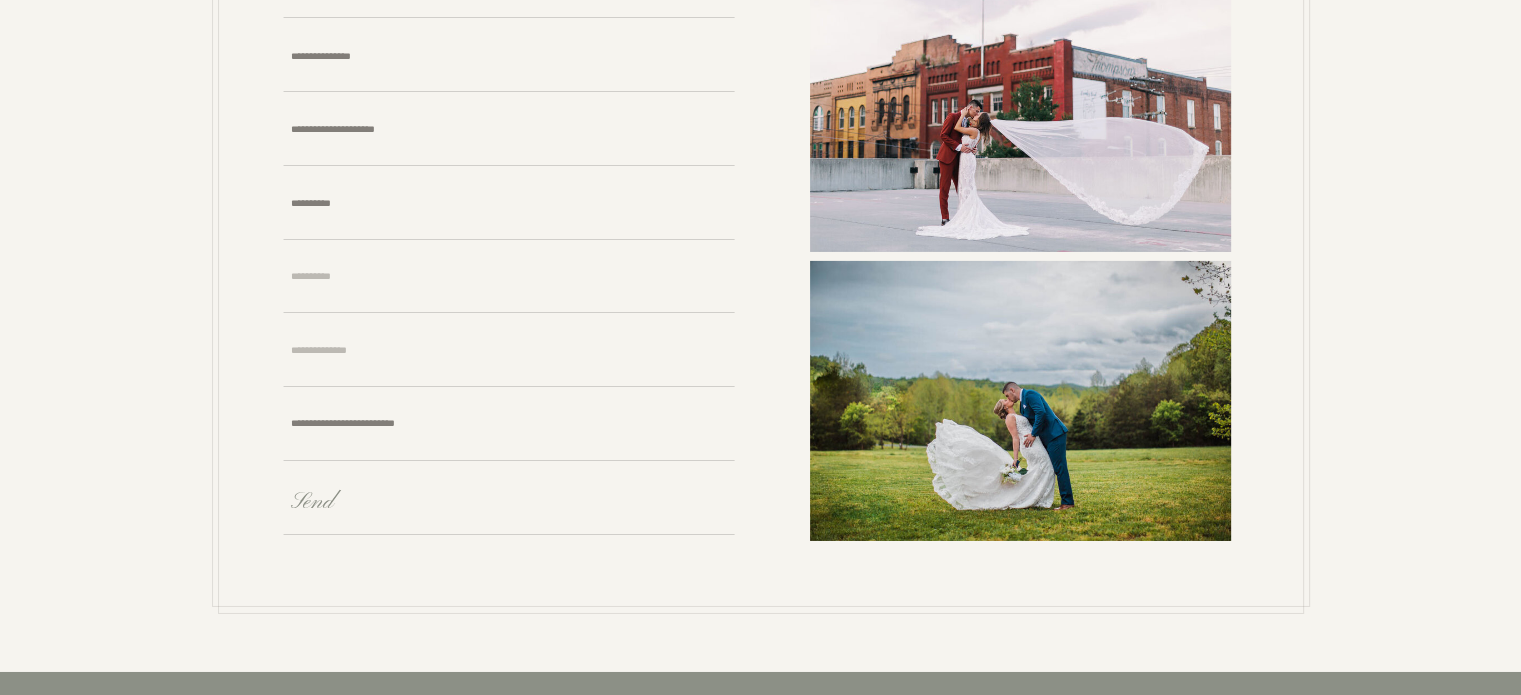 type on "**********" 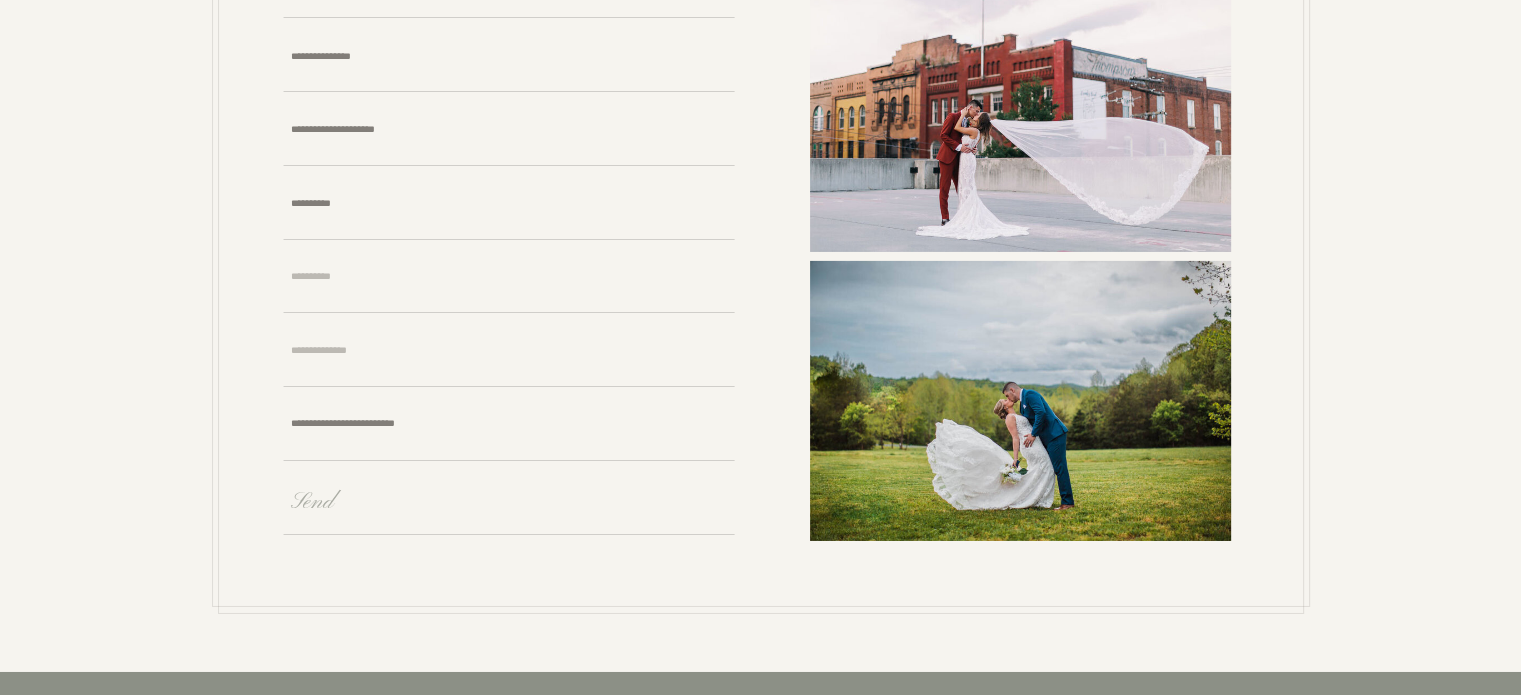 click on "Send" at bounding box center [403, 505] 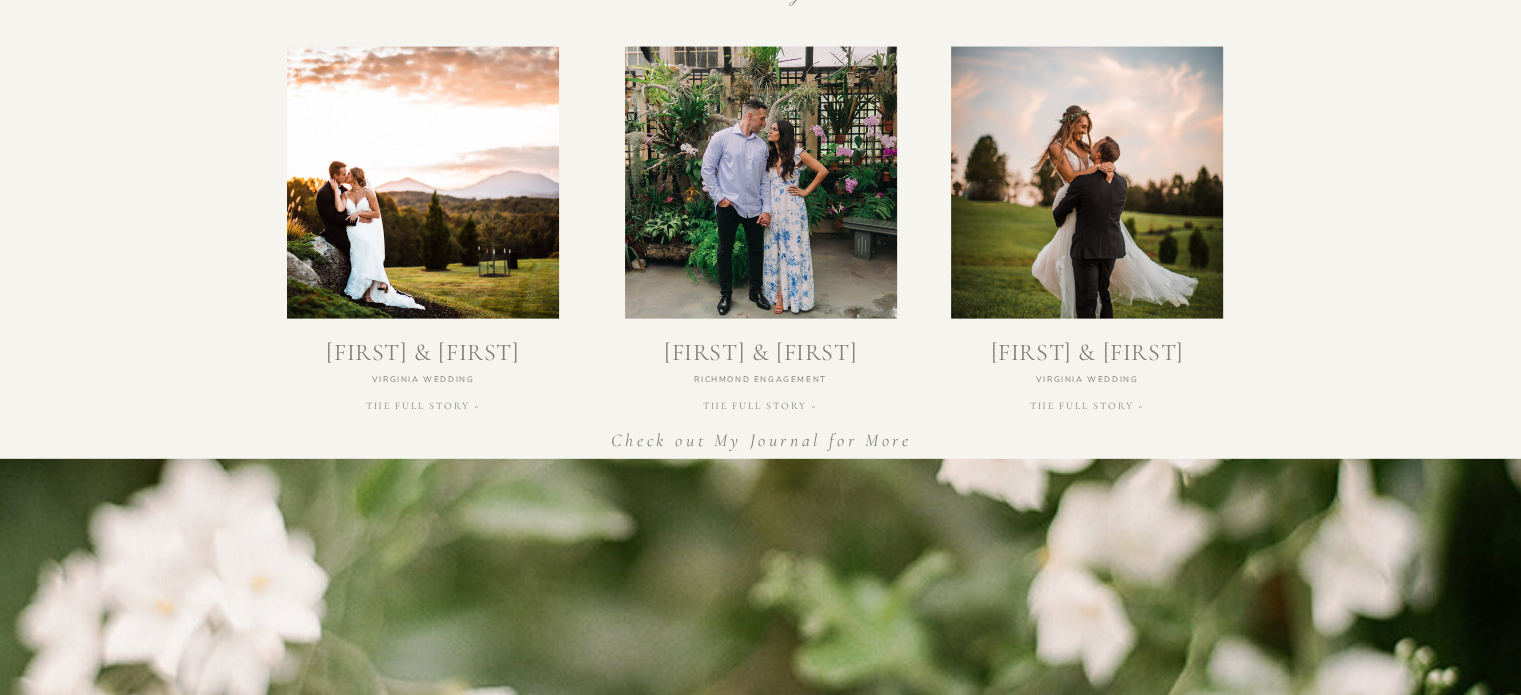 scroll, scrollTop: 4285, scrollLeft: 0, axis: vertical 